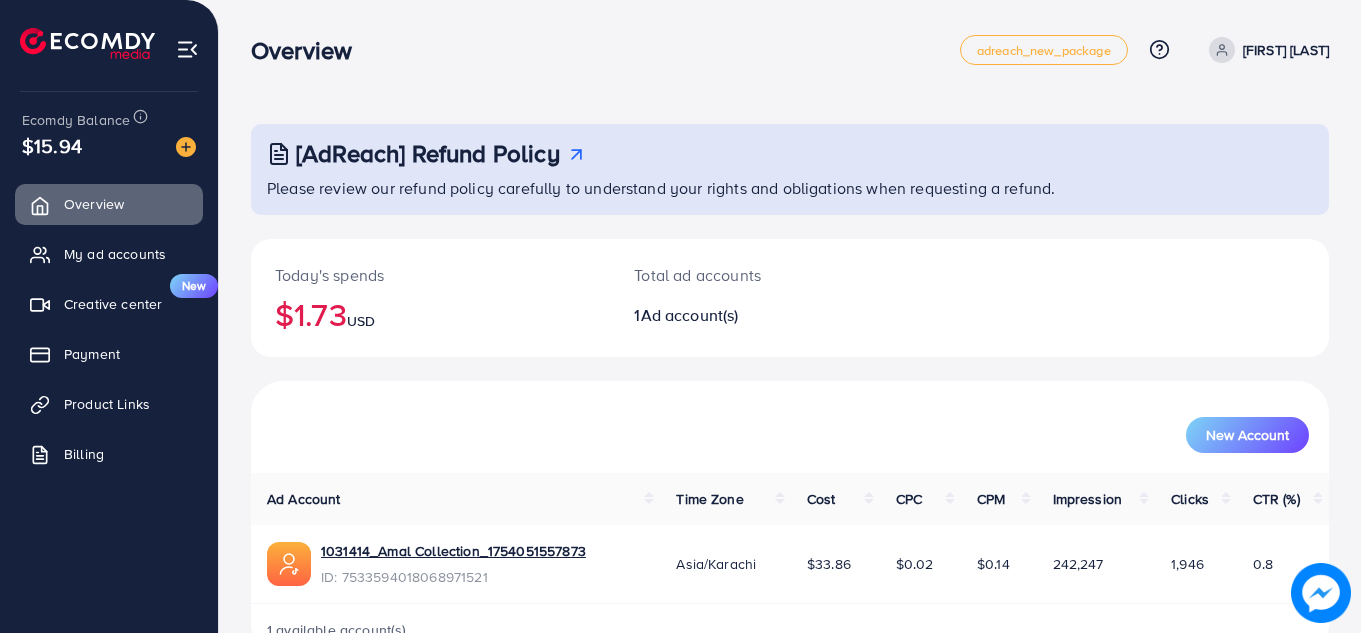 scroll, scrollTop: 55, scrollLeft: 0, axis: vertical 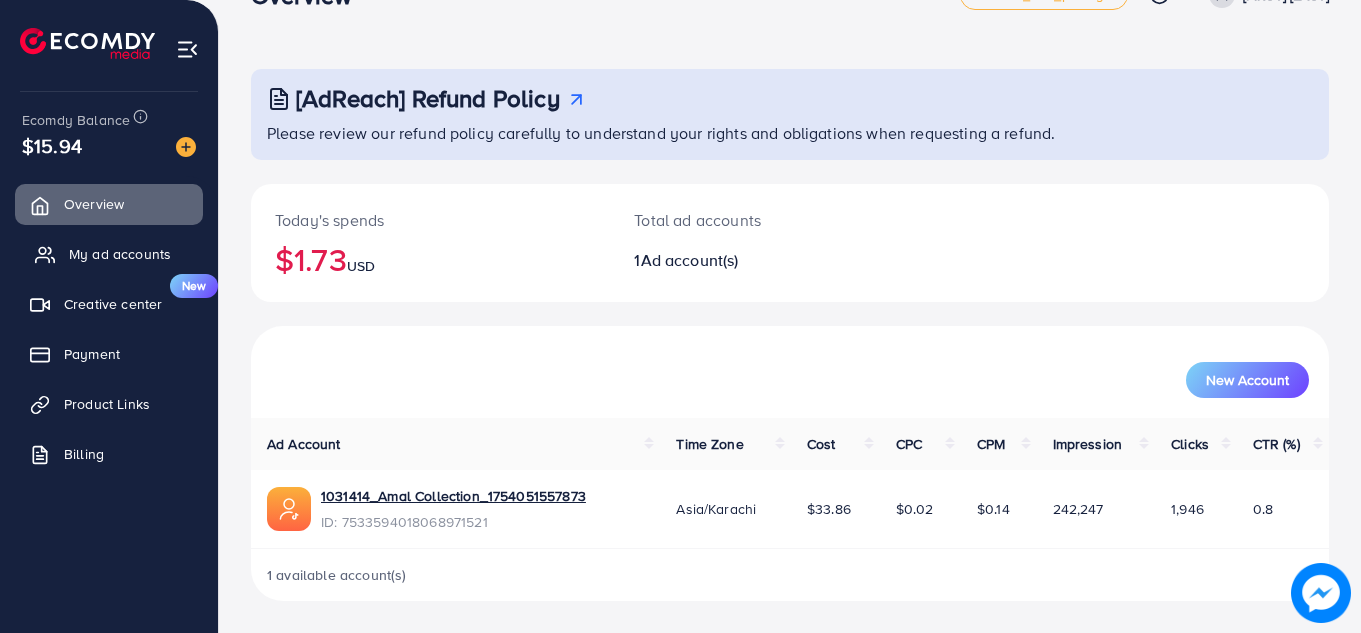 click on "My ad accounts" at bounding box center (120, 254) 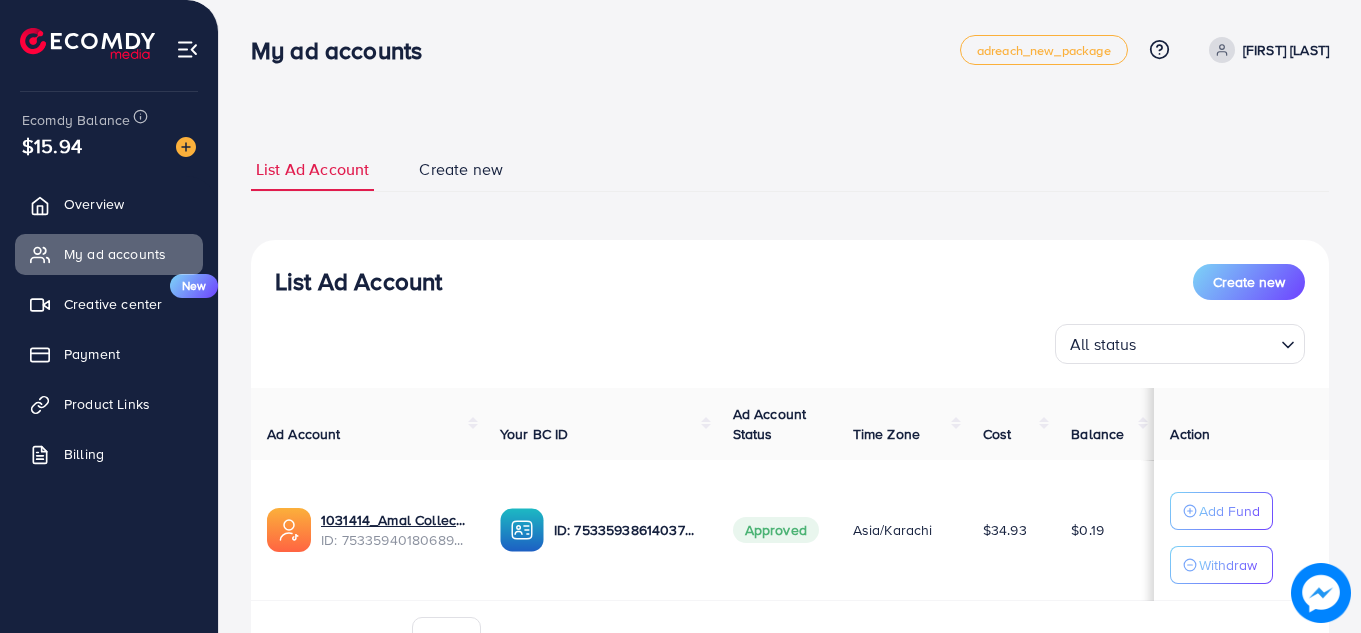 scroll, scrollTop: 112, scrollLeft: 0, axis: vertical 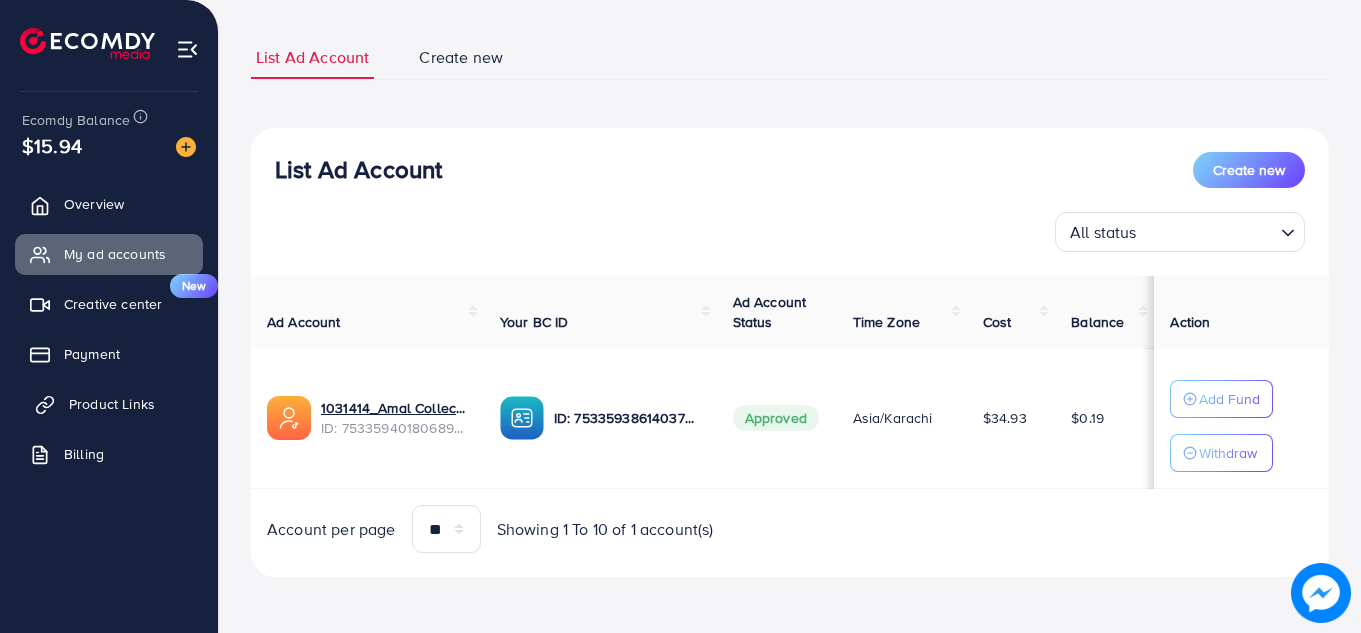 click on "Product Links" at bounding box center (112, 404) 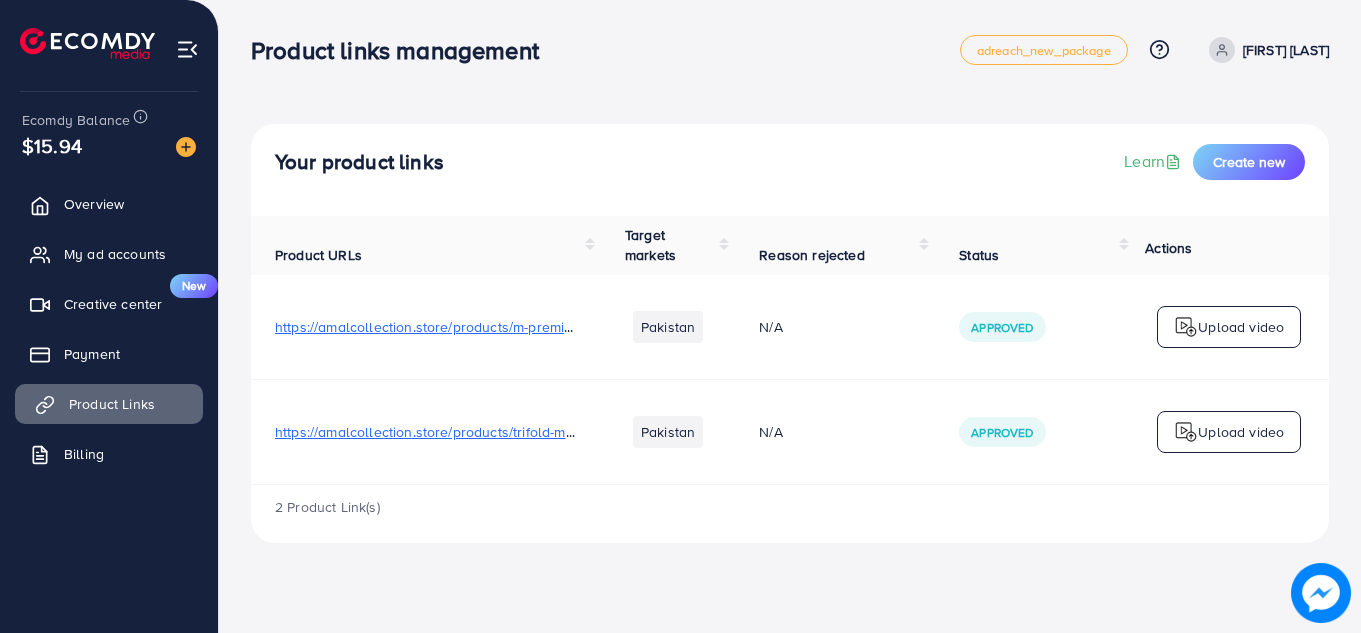 scroll, scrollTop: 0, scrollLeft: 0, axis: both 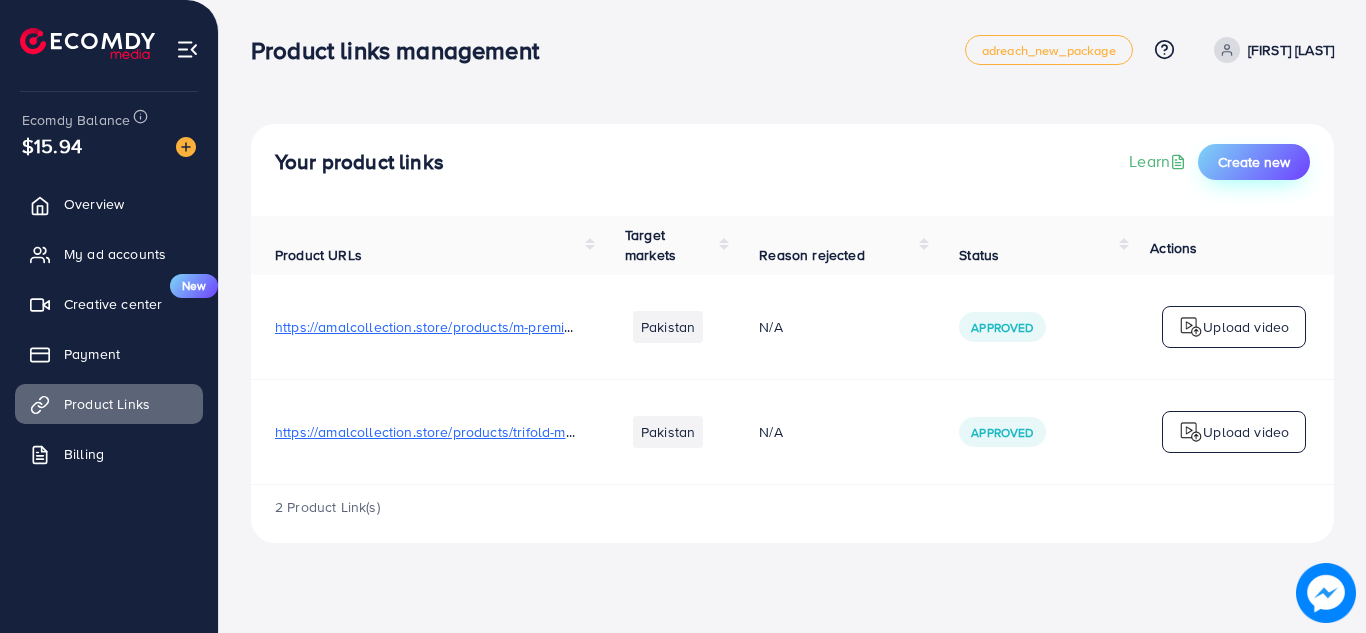 click on "Create new" at bounding box center (1254, 162) 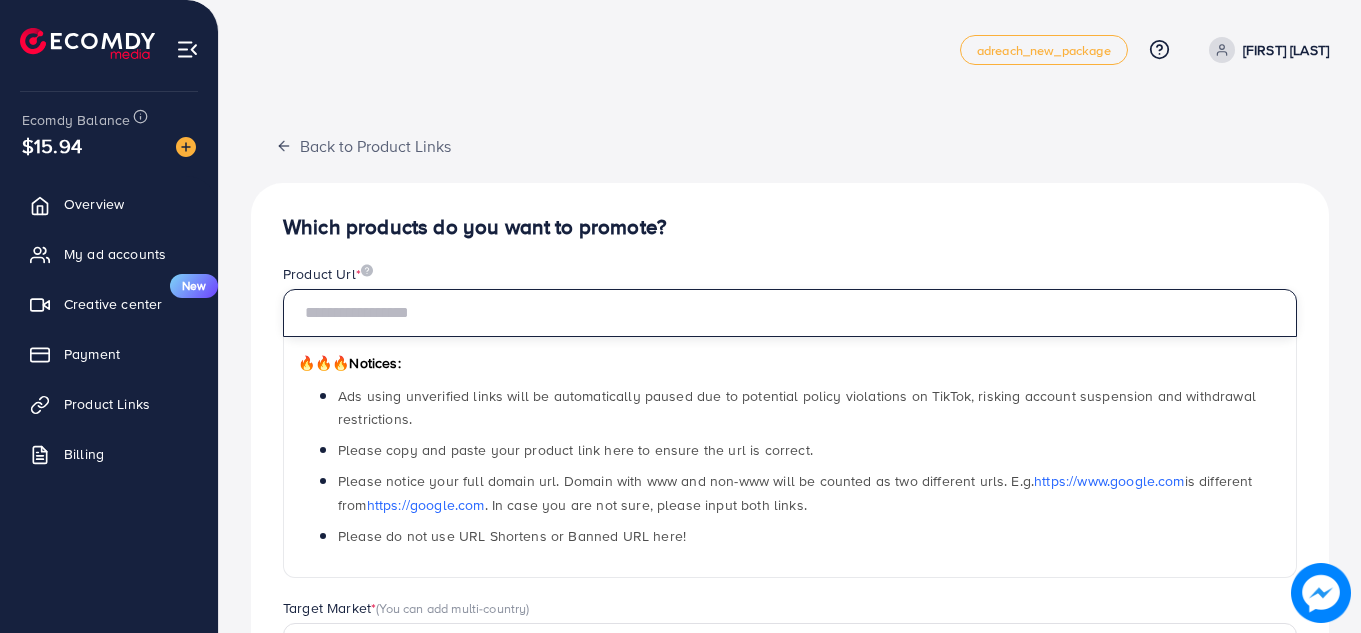 click at bounding box center [790, 313] 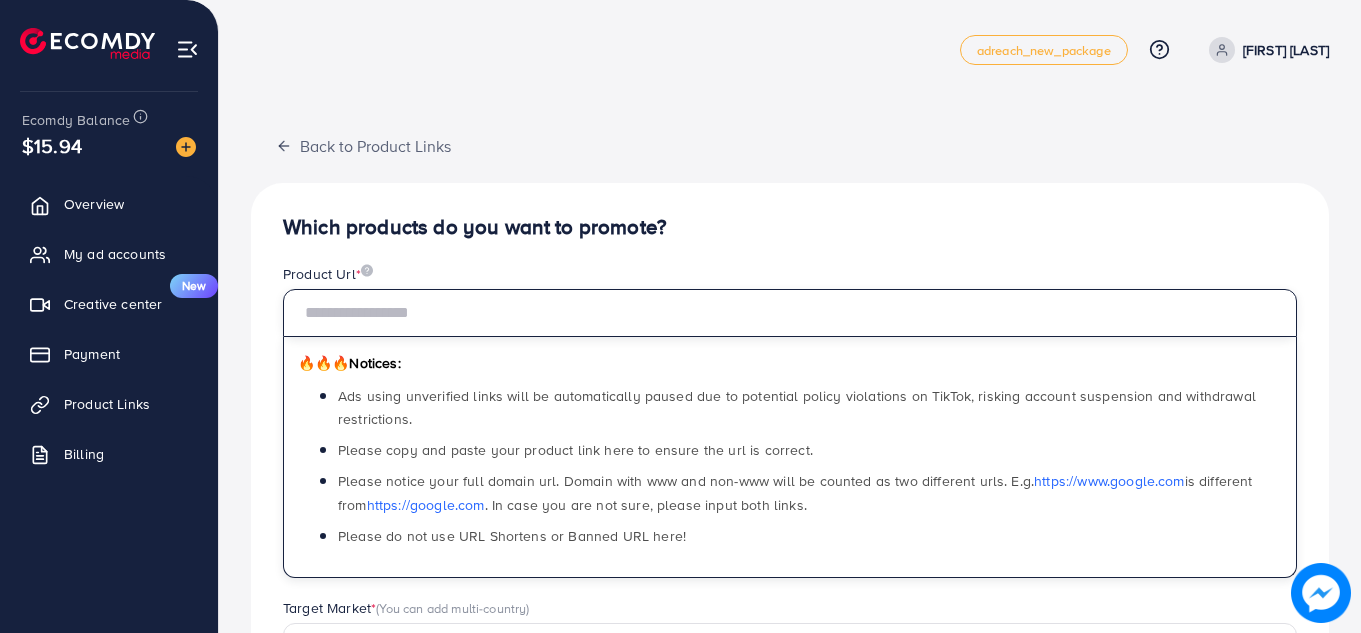 paste on "**********" 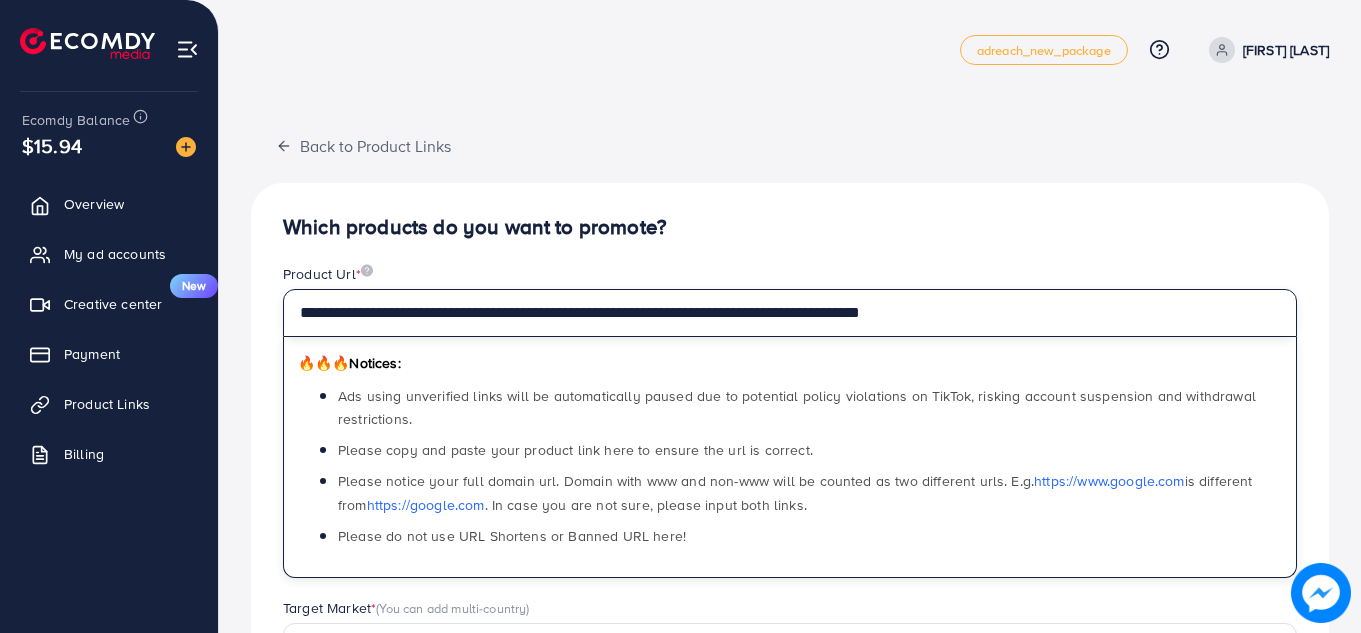 type on "**********" 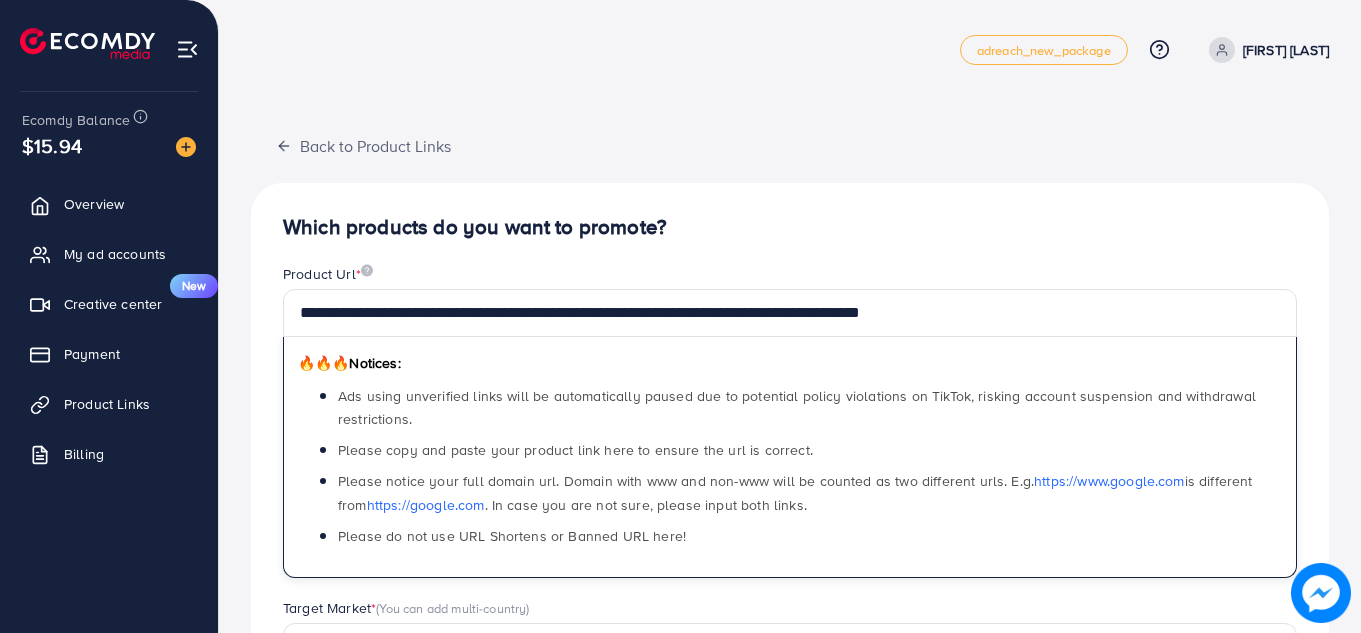 click on "Product Url  *" at bounding box center (790, 276) 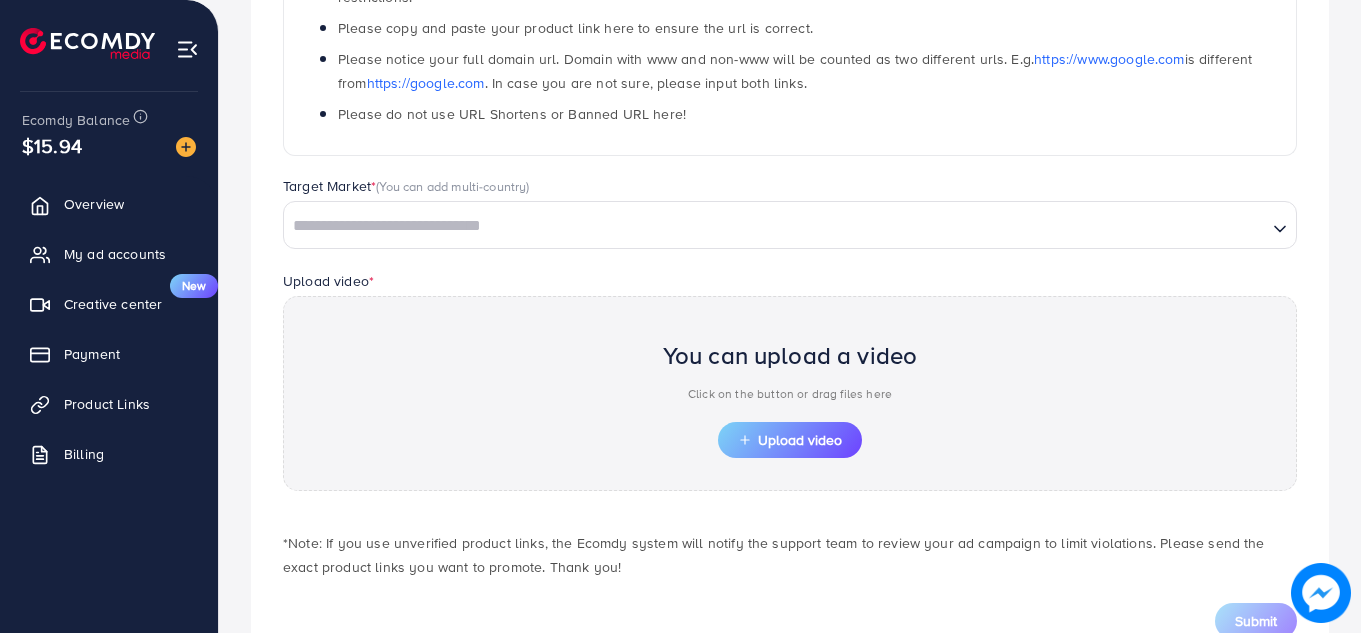 scroll, scrollTop: 414, scrollLeft: 0, axis: vertical 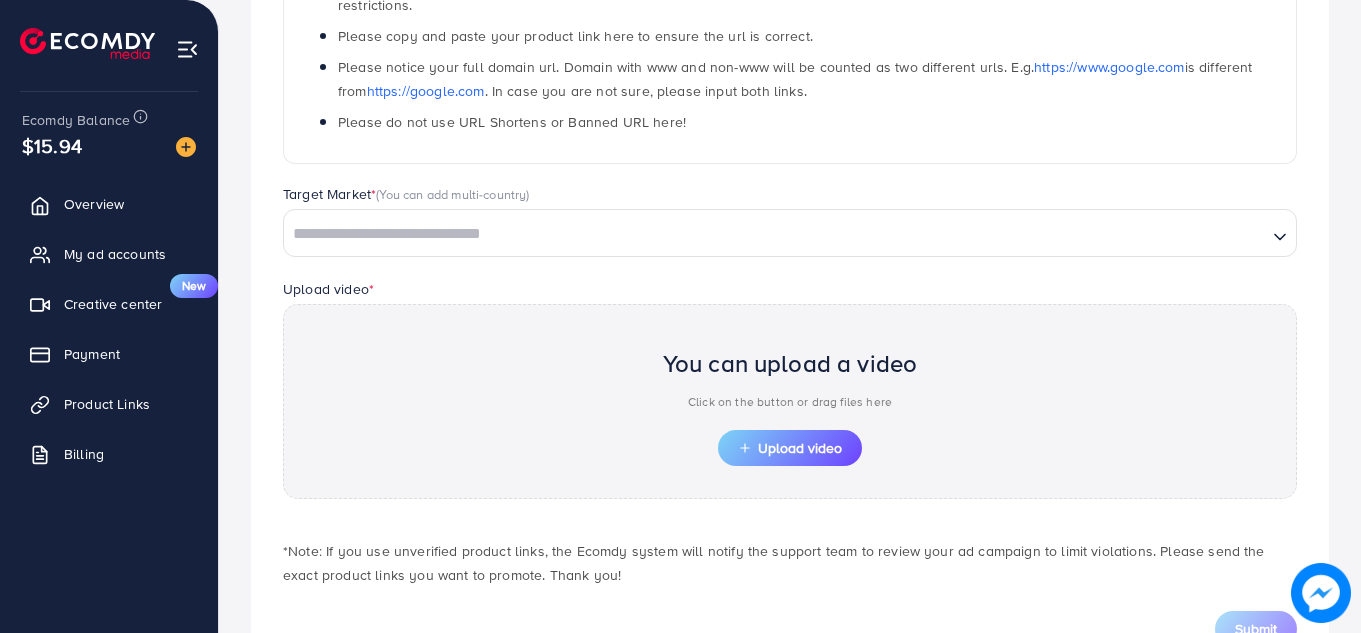 click at bounding box center (775, 234) 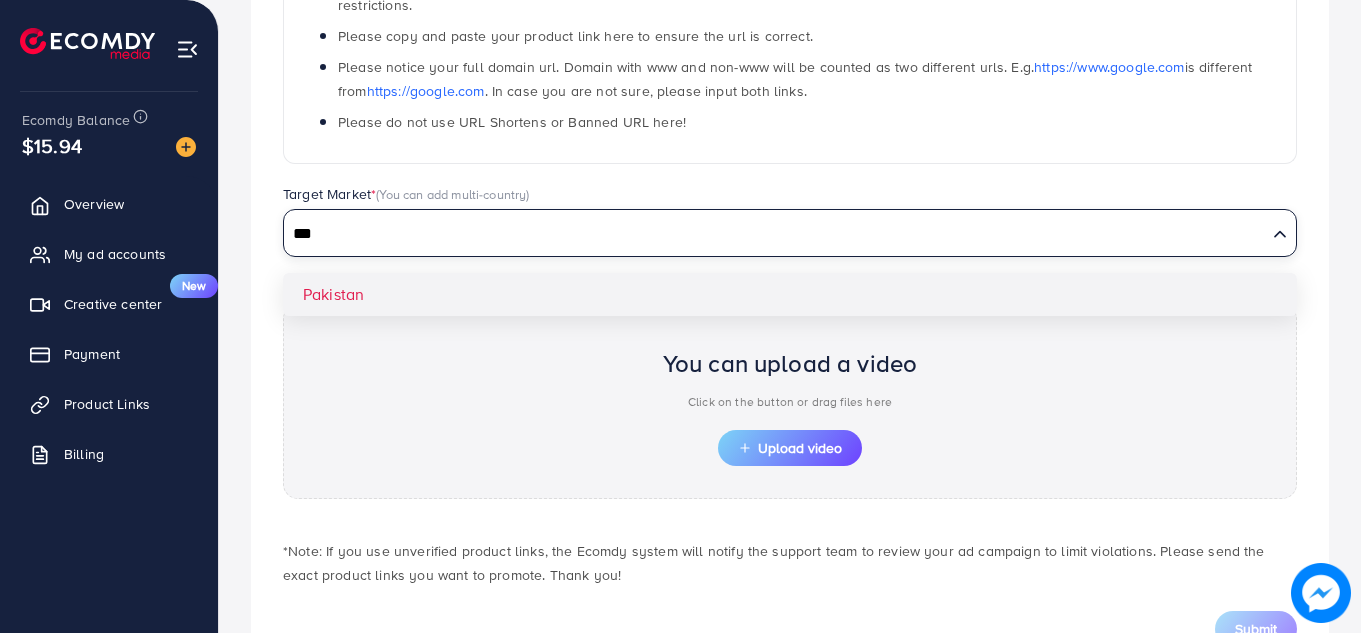 type on "***" 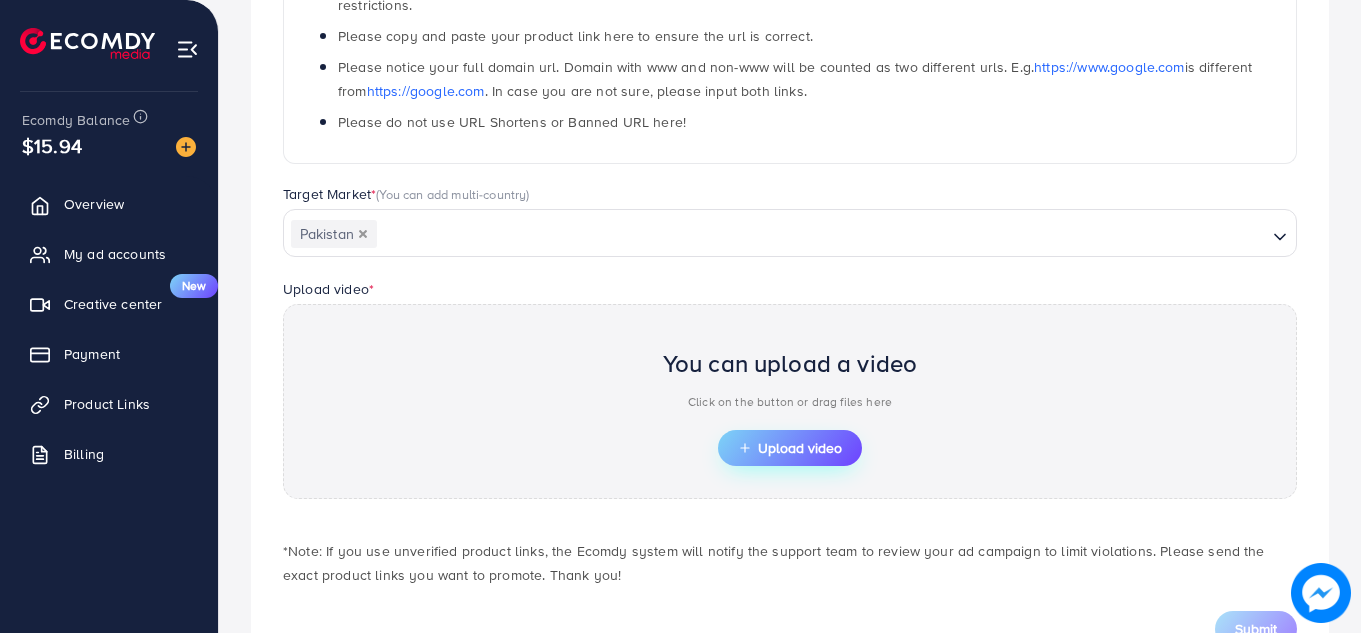 click on "Upload video" at bounding box center [790, 448] 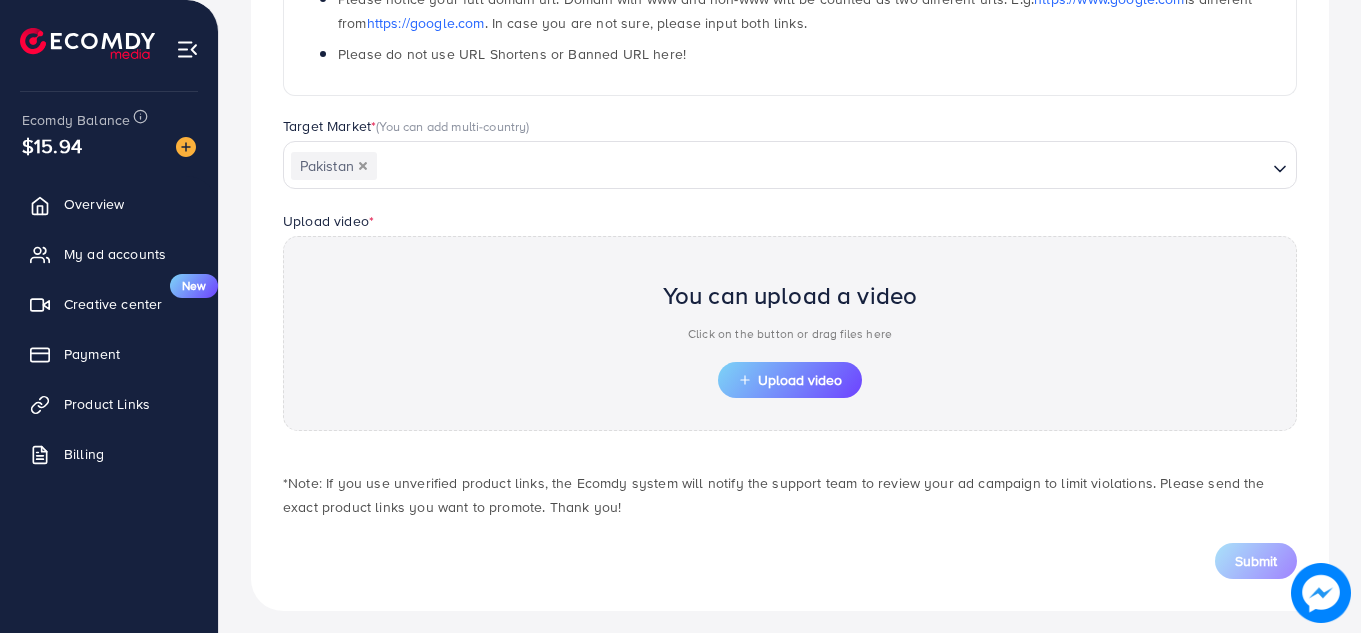 scroll, scrollTop: 492, scrollLeft: 0, axis: vertical 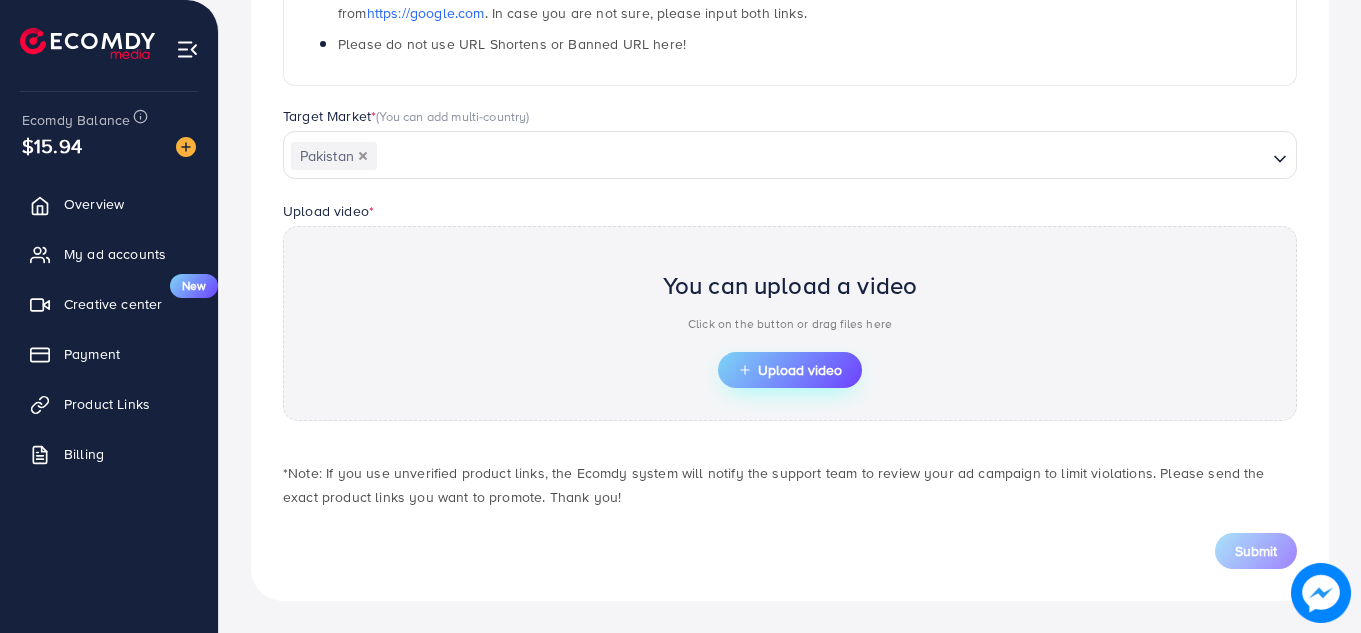 click on "Upload video" at bounding box center [790, 370] 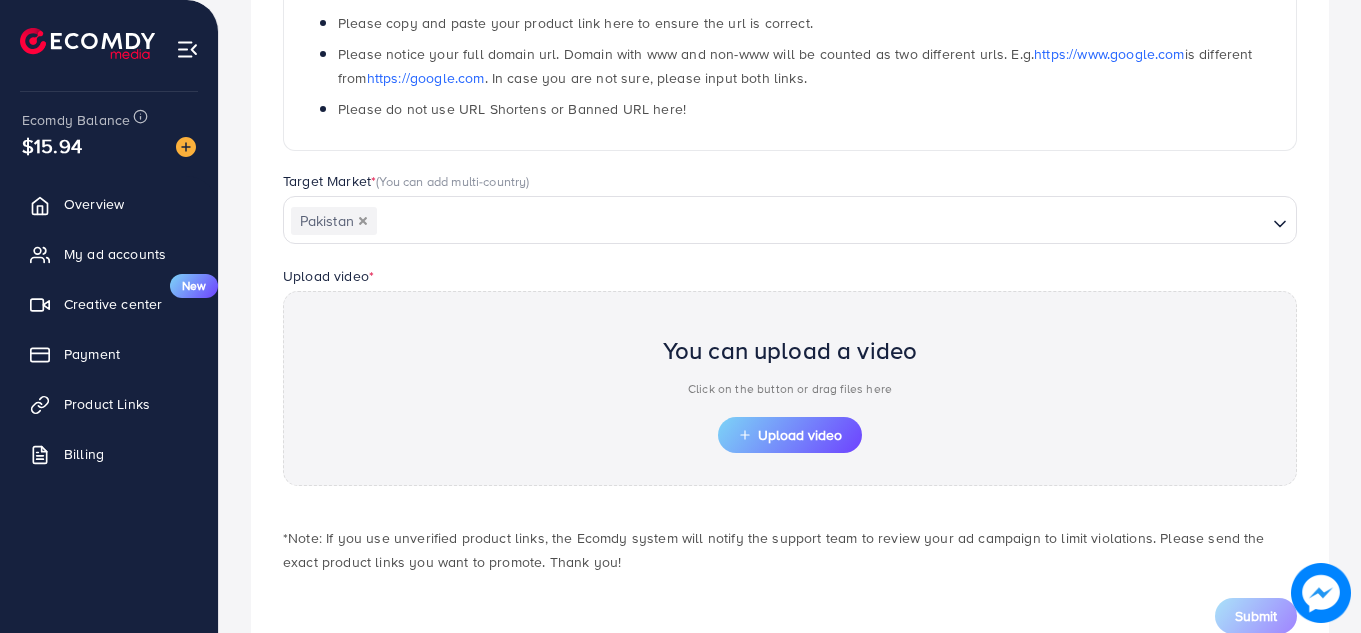 scroll, scrollTop: 492, scrollLeft: 0, axis: vertical 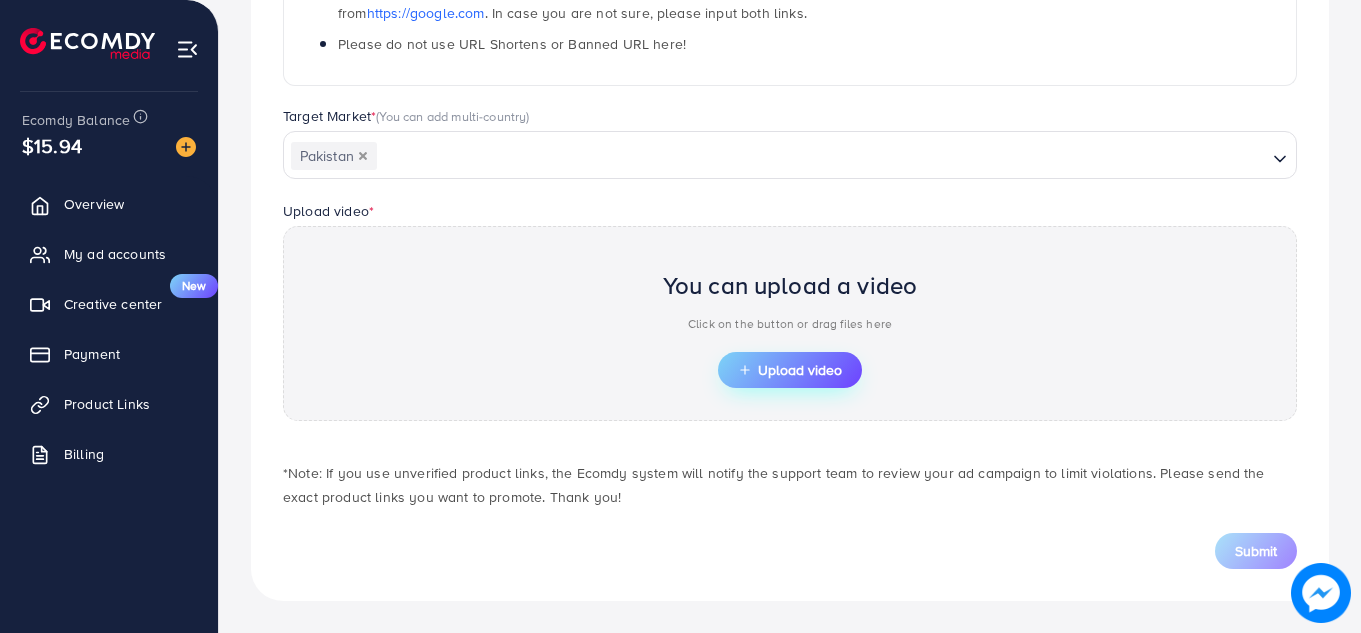 click on "Upload video" at bounding box center (790, 370) 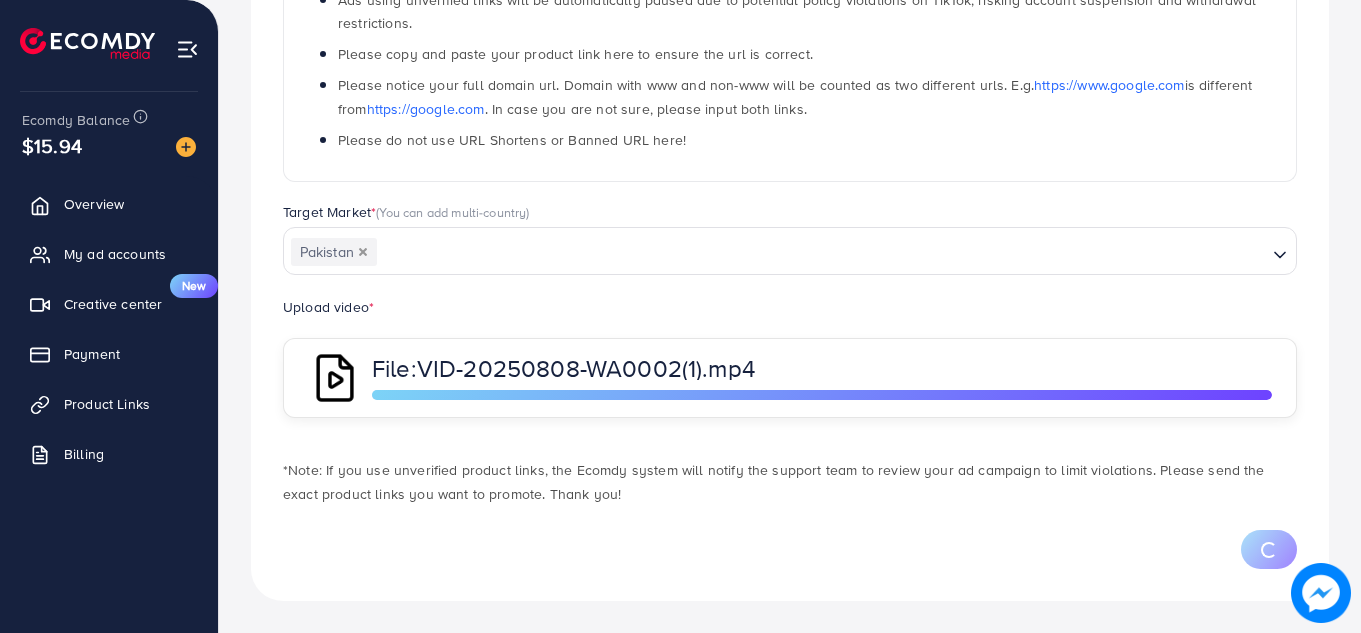scroll, scrollTop: 492, scrollLeft: 0, axis: vertical 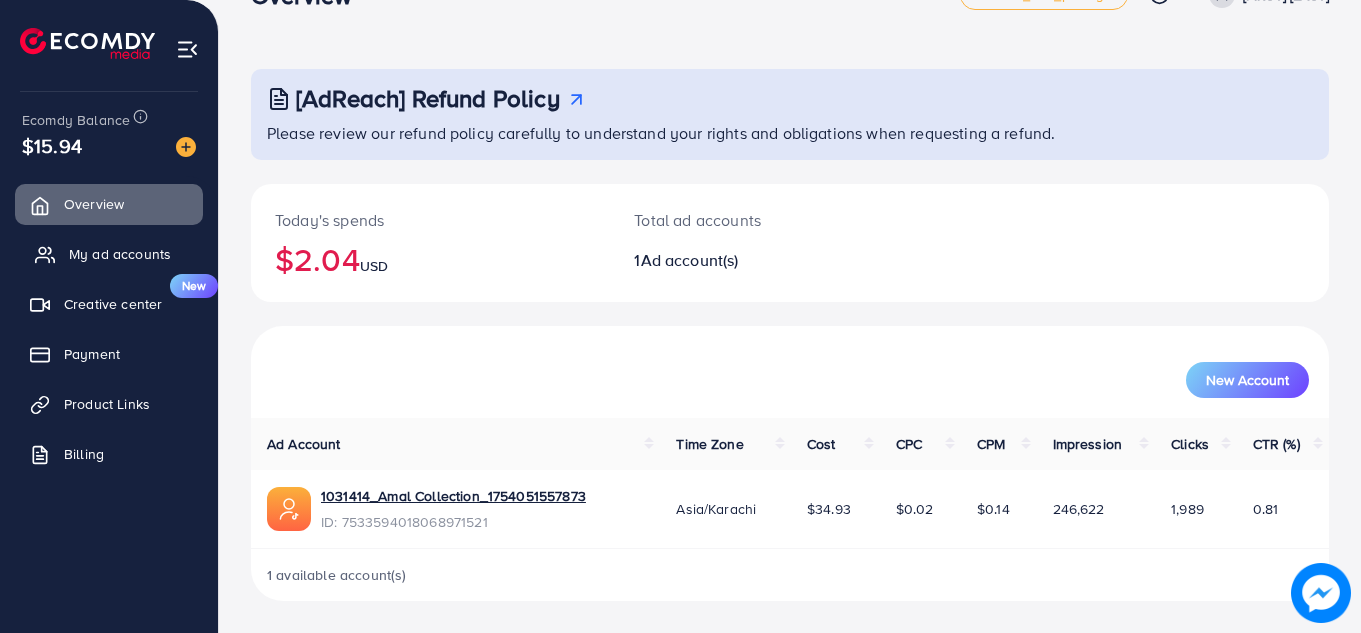 click on "My ad accounts" at bounding box center [109, 254] 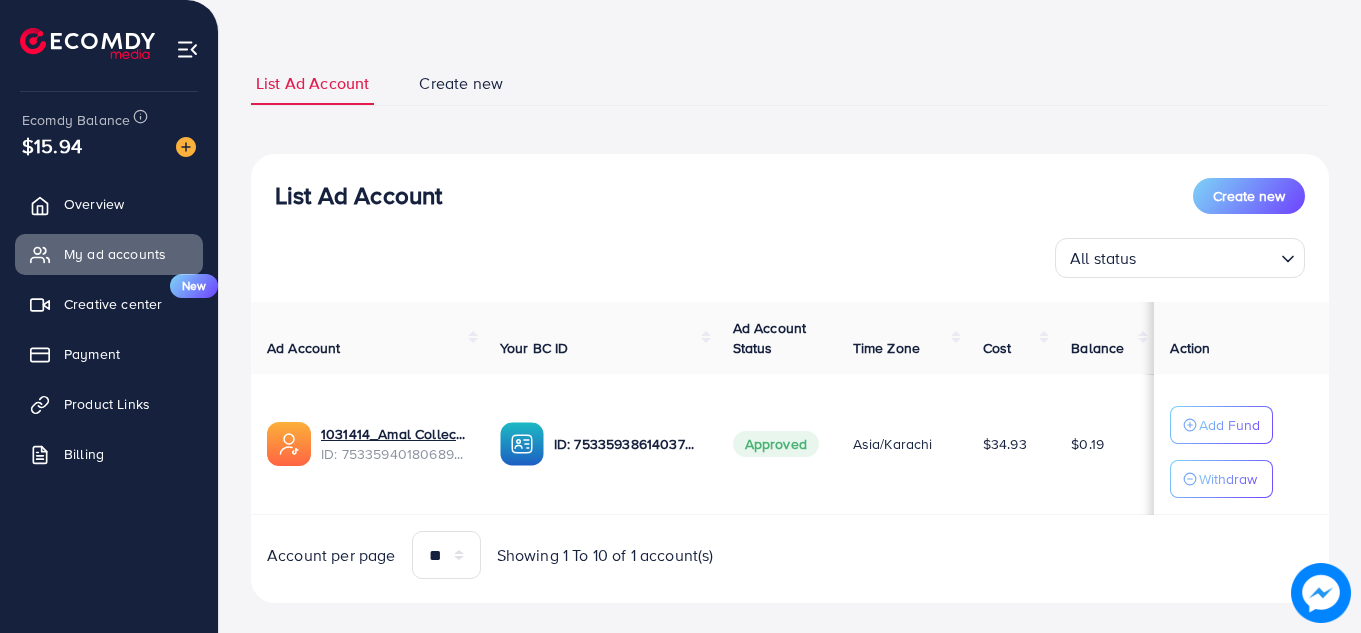 scroll, scrollTop: 112, scrollLeft: 0, axis: vertical 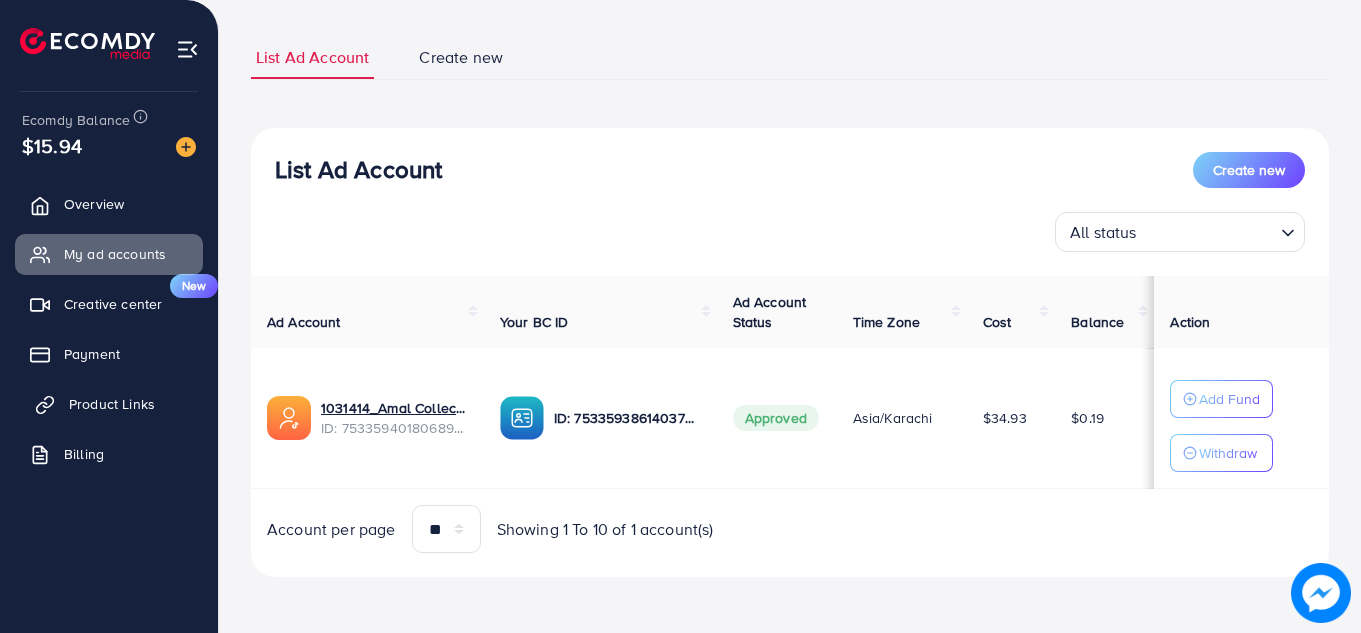 click on "Product Links" at bounding box center [112, 404] 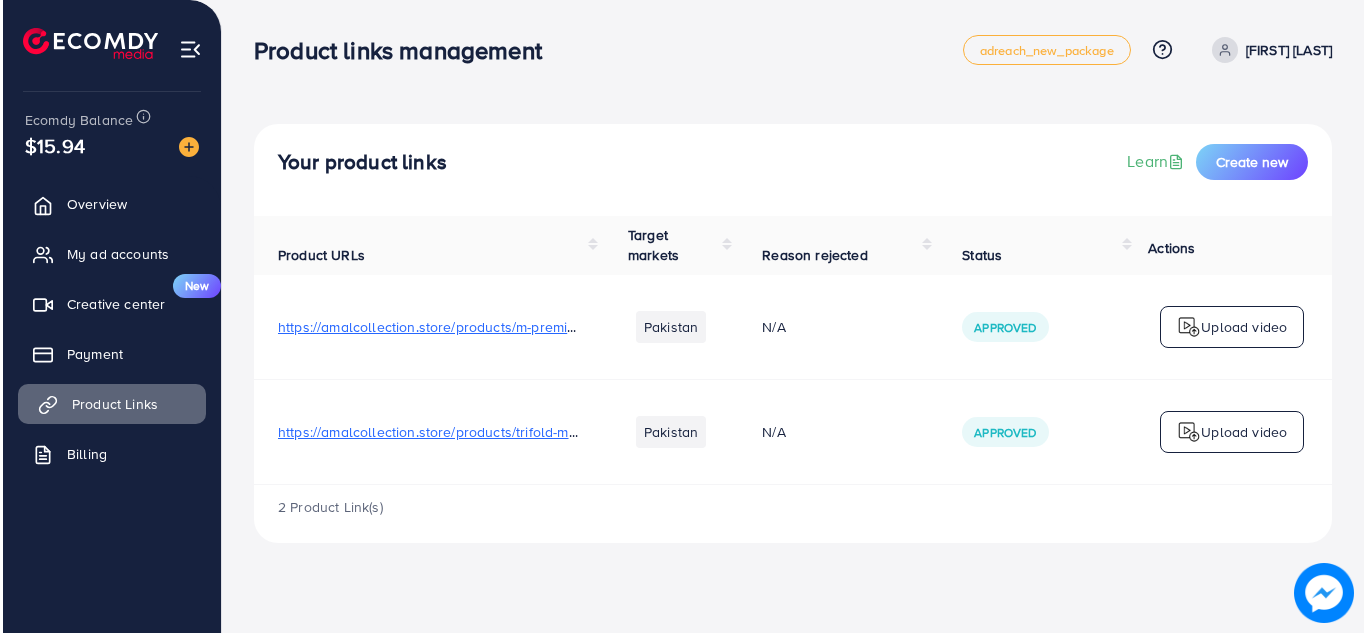 scroll, scrollTop: 0, scrollLeft: 0, axis: both 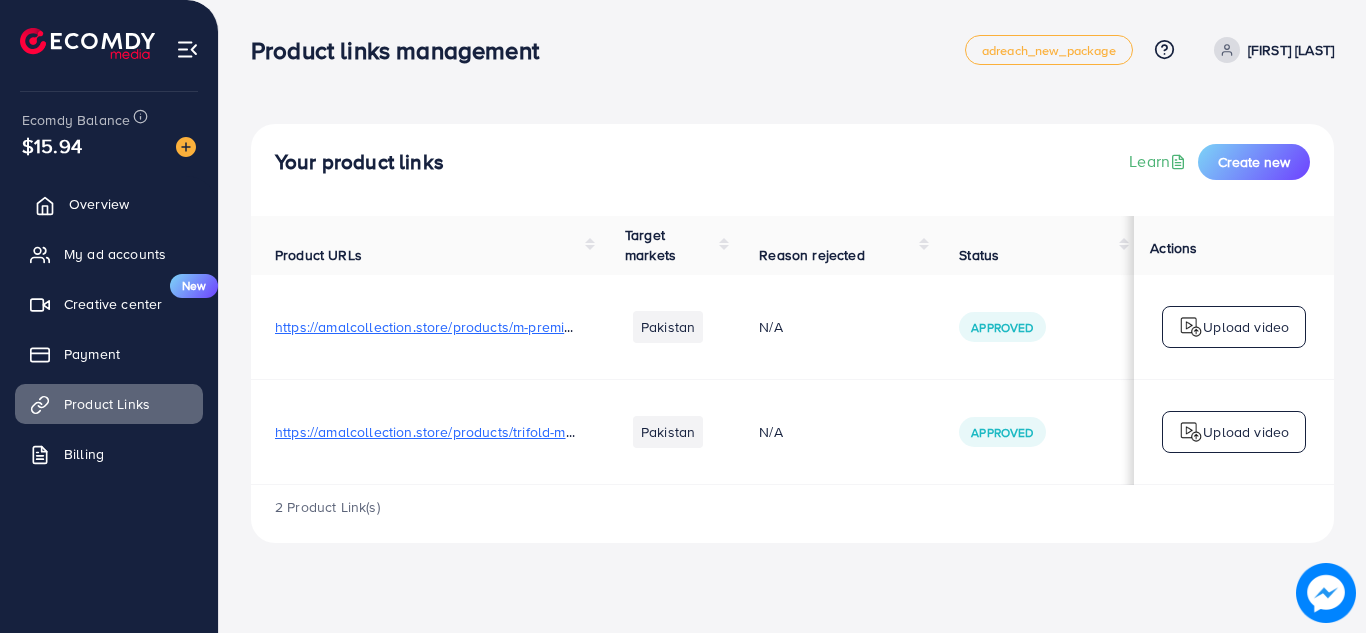 click on "Overview" at bounding box center (109, 204) 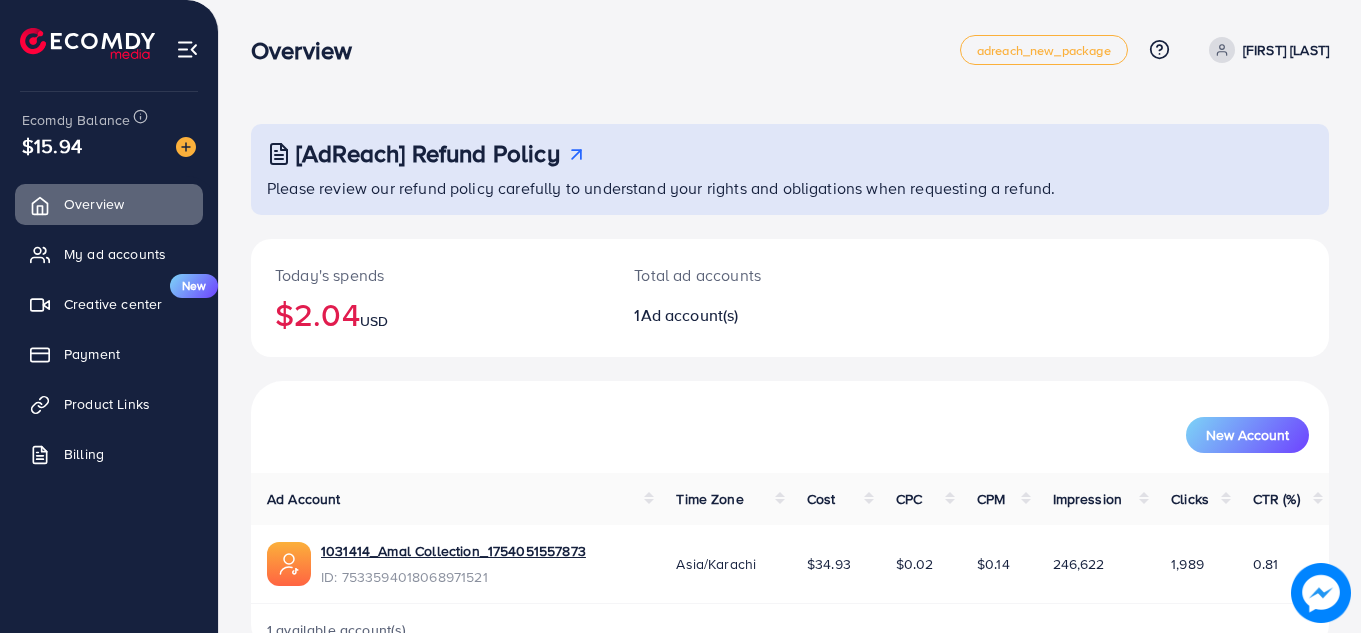 scroll, scrollTop: 55, scrollLeft: 0, axis: vertical 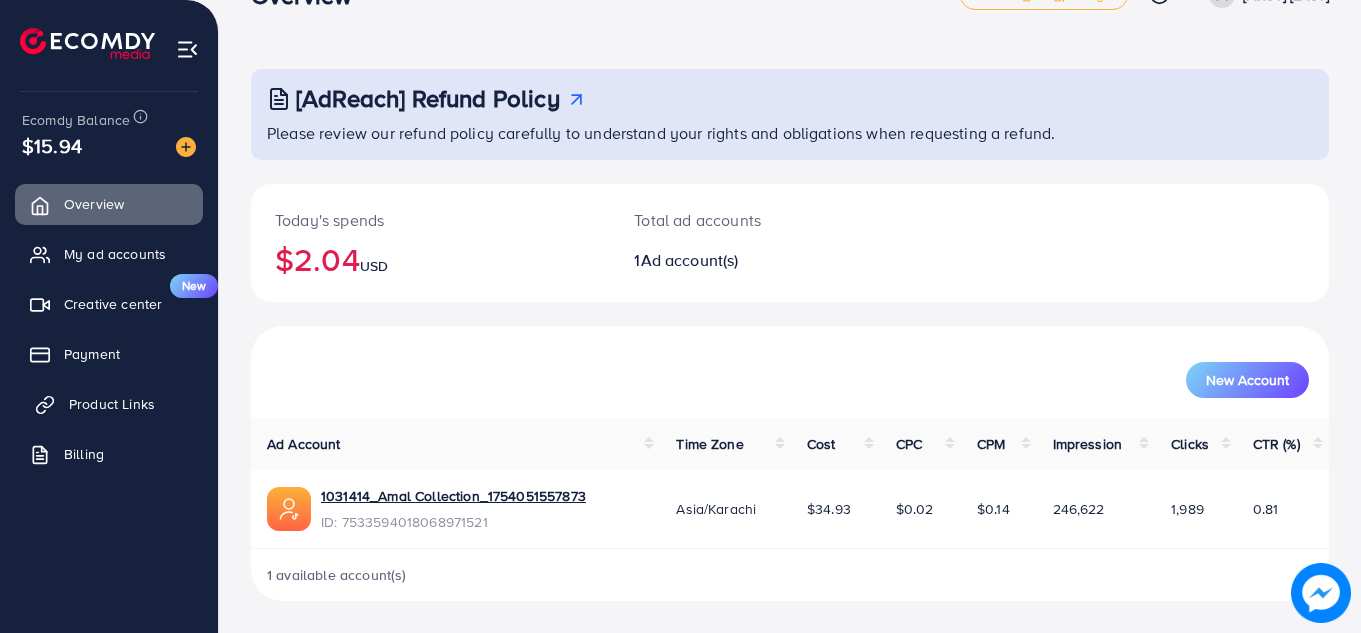 click on "Product Links" at bounding box center [112, 404] 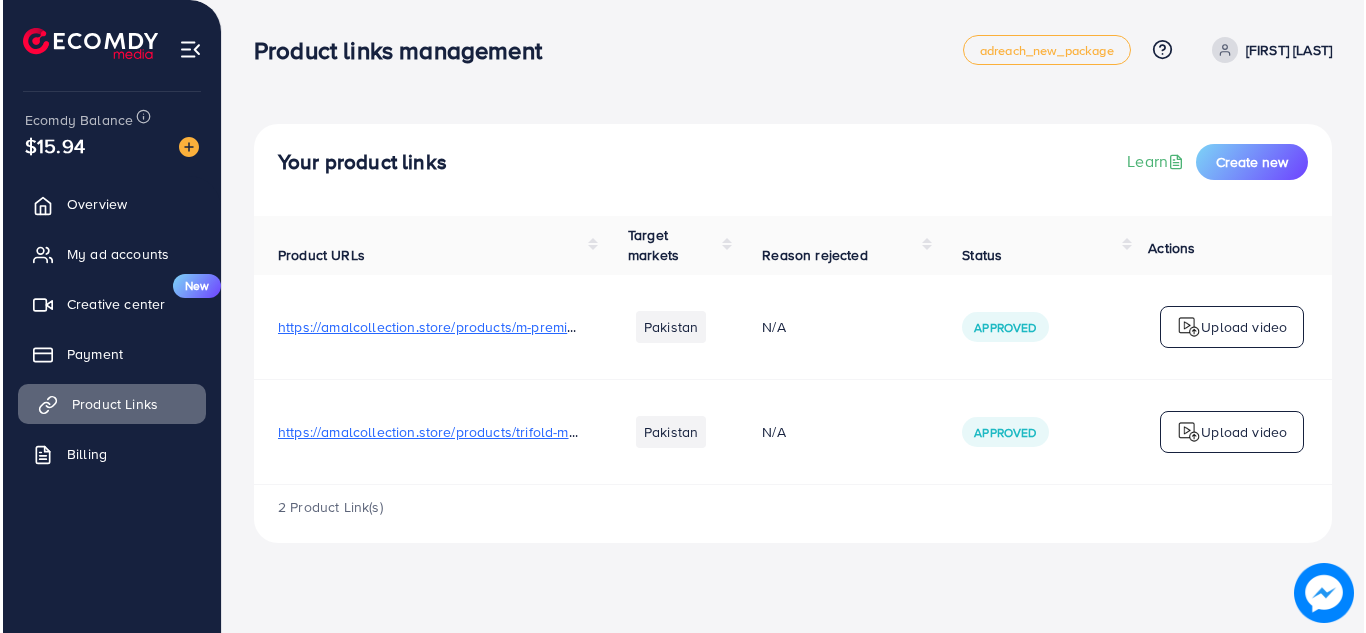 scroll, scrollTop: 0, scrollLeft: 0, axis: both 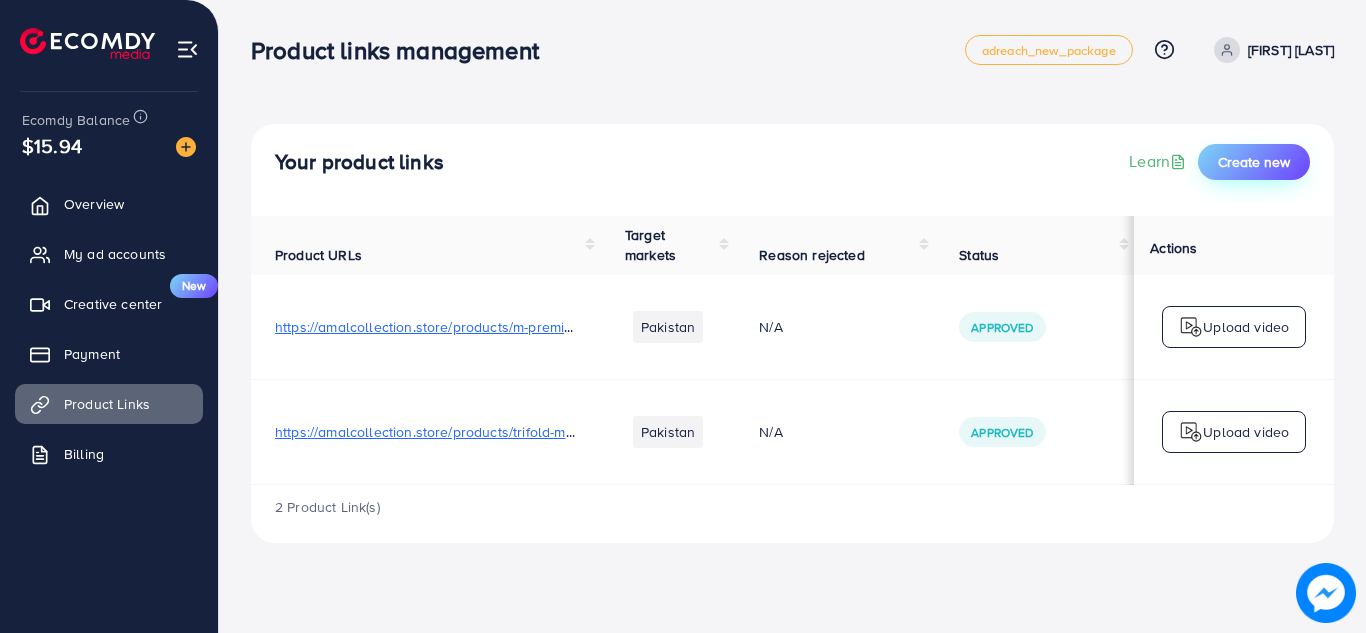 click on "Create new" at bounding box center (1254, 162) 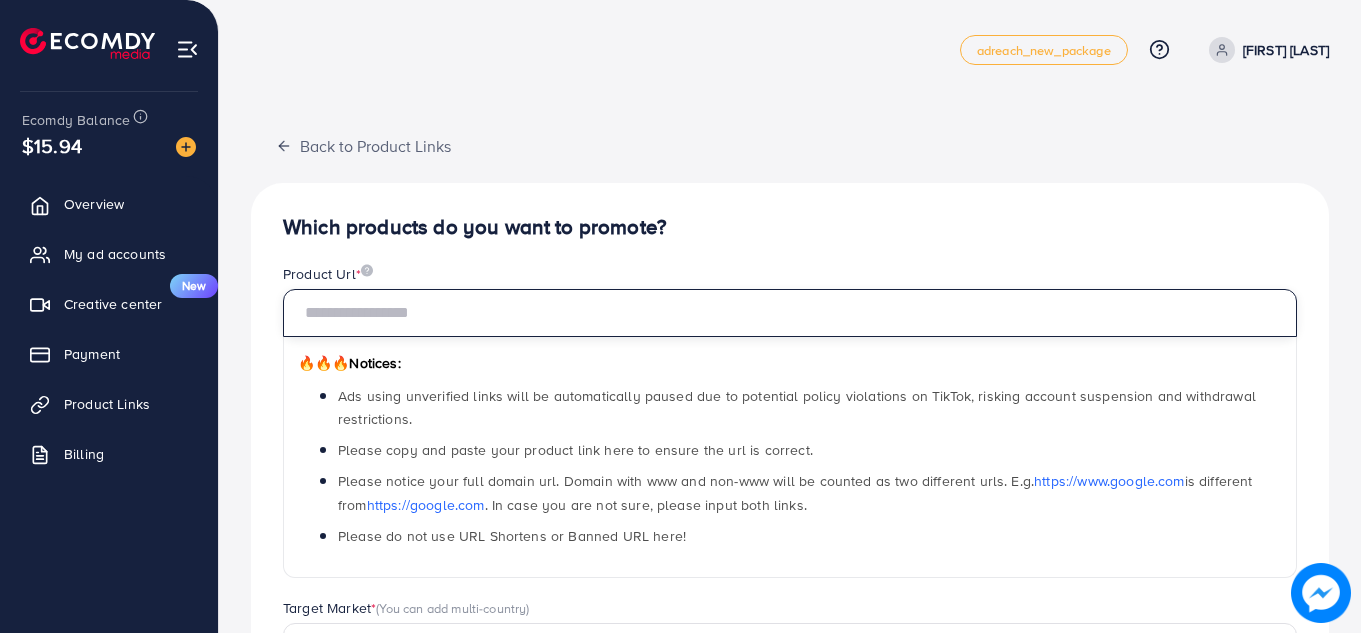 click at bounding box center [790, 313] 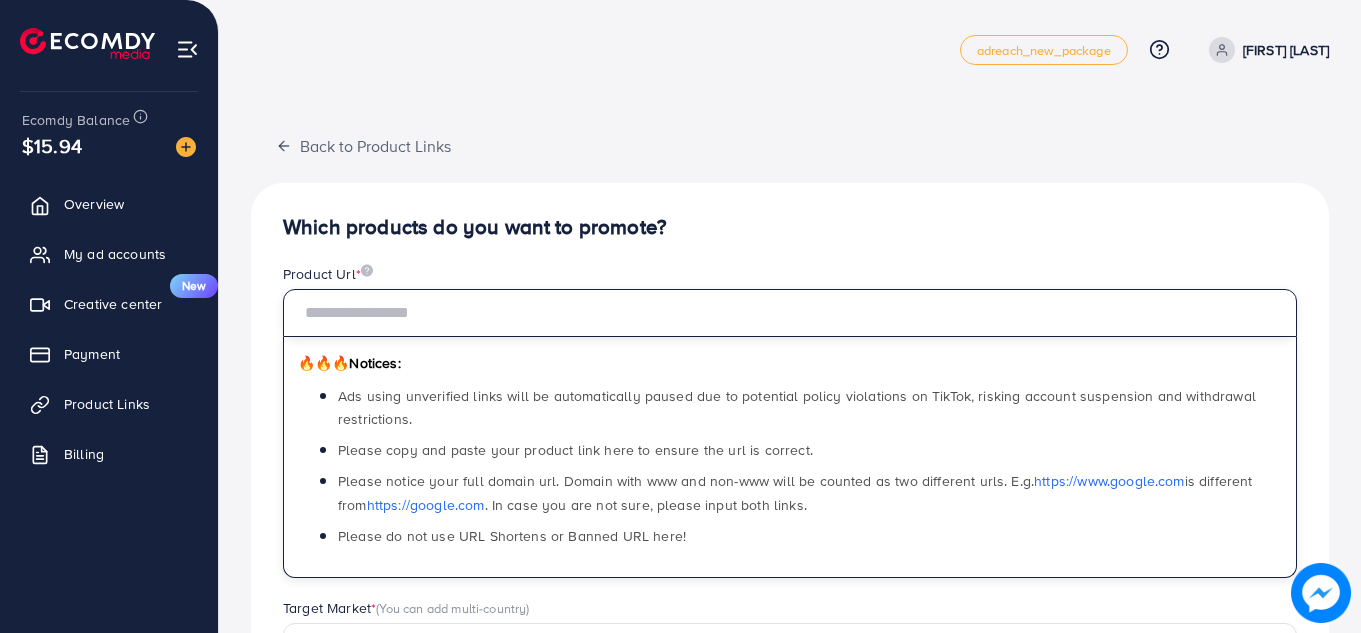 paste on "**********" 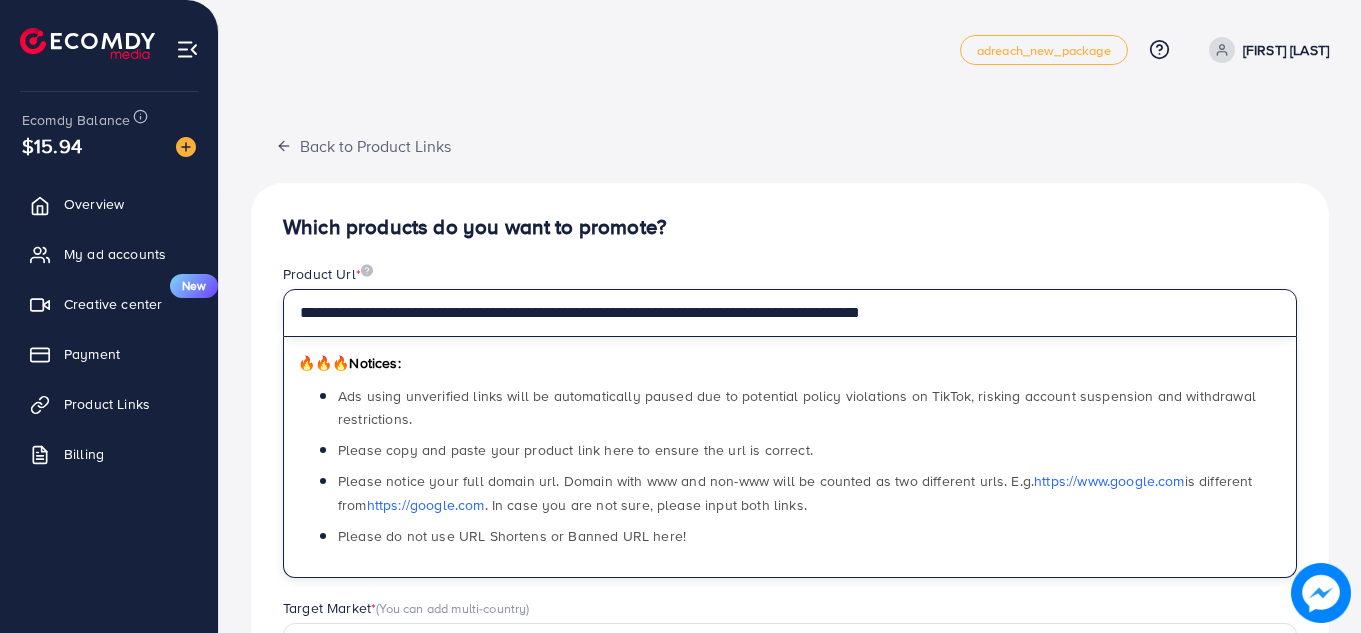 type on "**********" 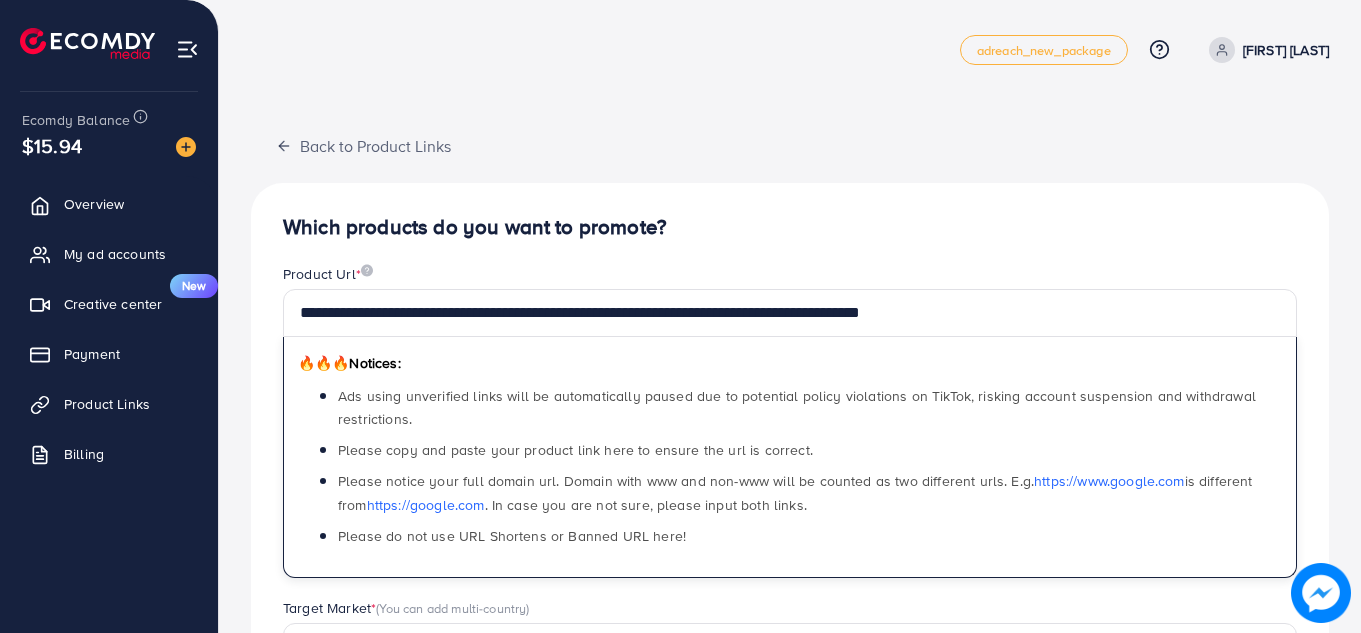 click on "Product Url  *" at bounding box center (790, 276) 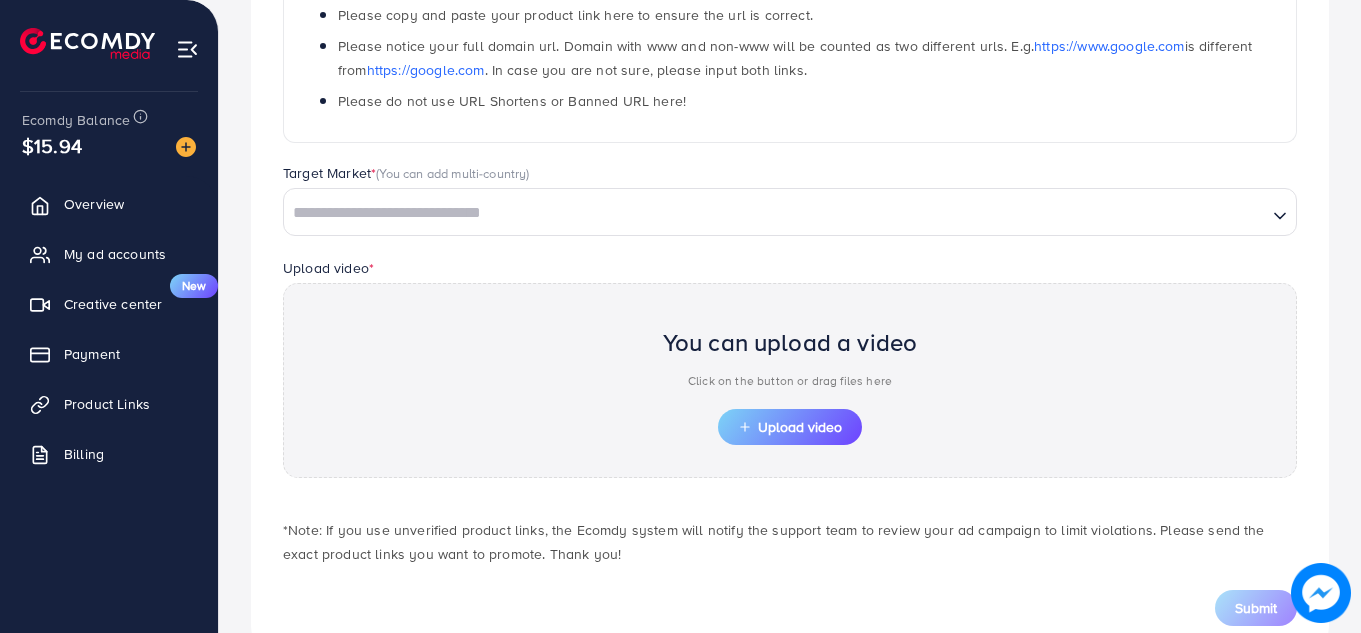 scroll, scrollTop: 437, scrollLeft: 0, axis: vertical 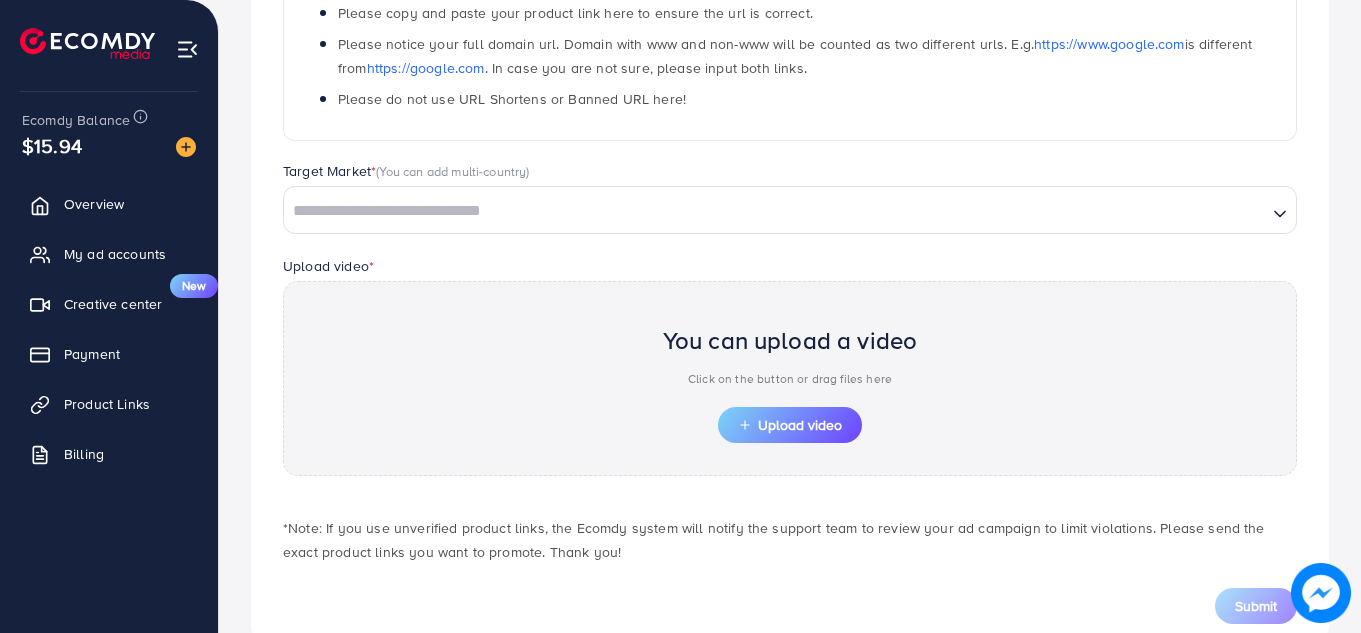 click at bounding box center [775, 211] 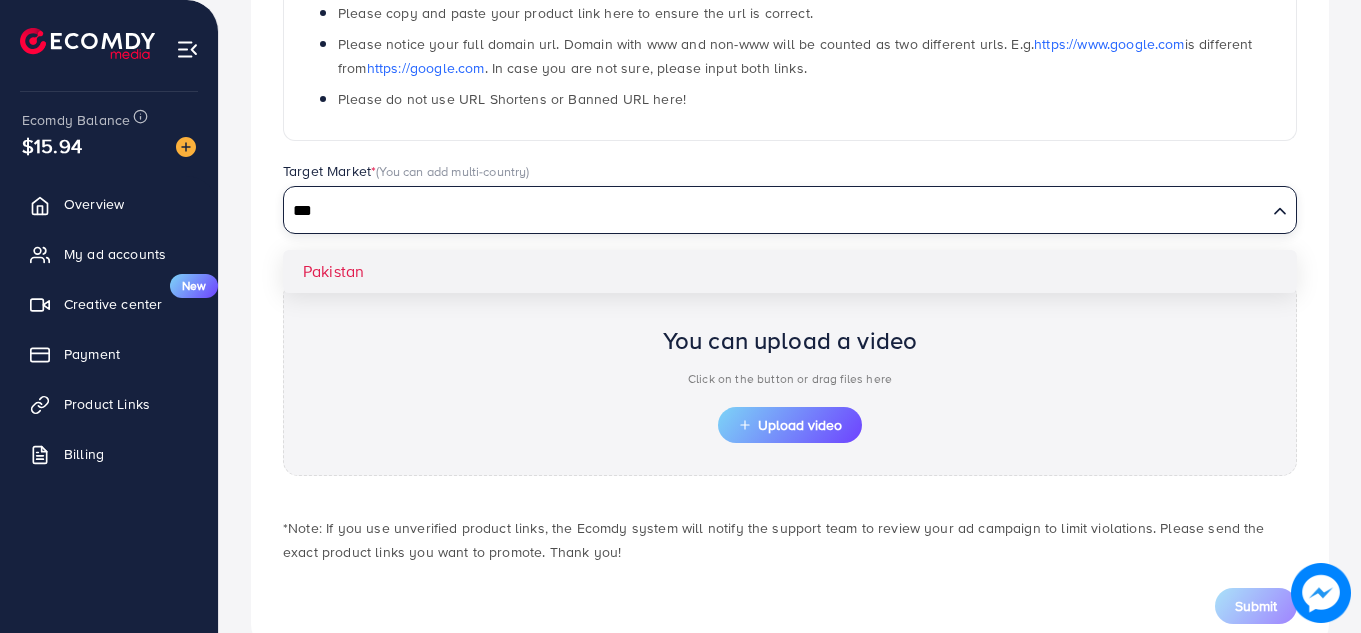 type on "***" 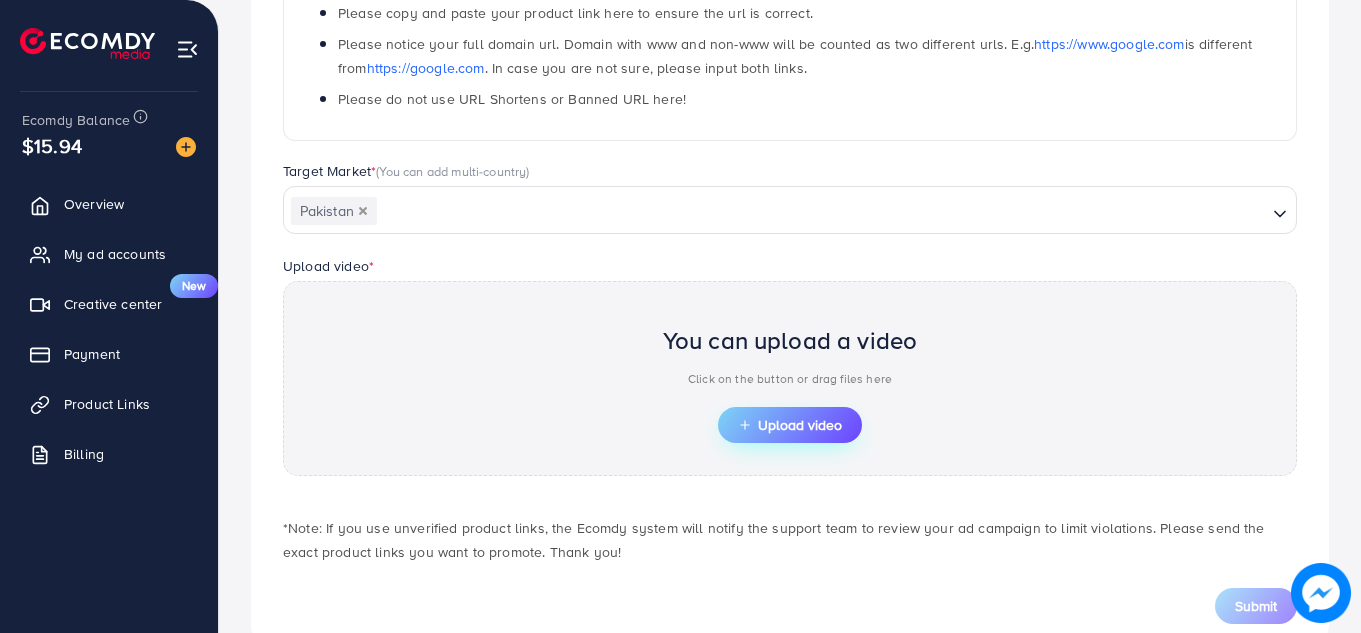 click on "Upload video" at bounding box center (790, 425) 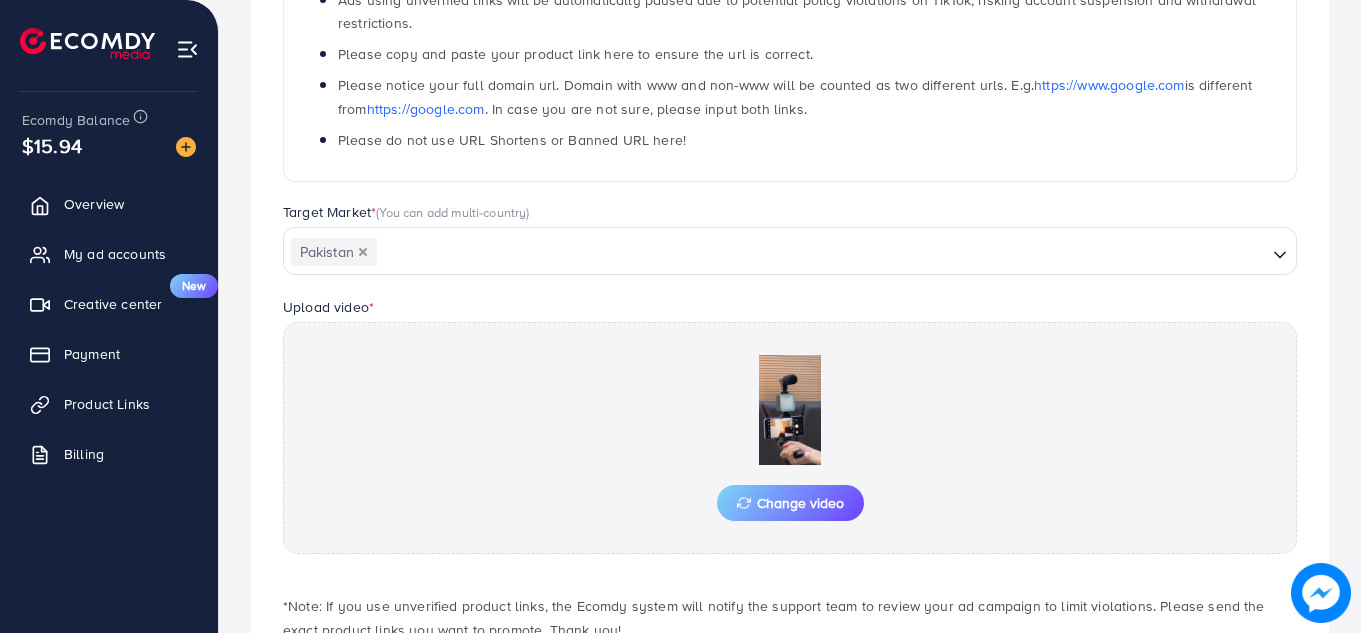 scroll, scrollTop: 437, scrollLeft: 0, axis: vertical 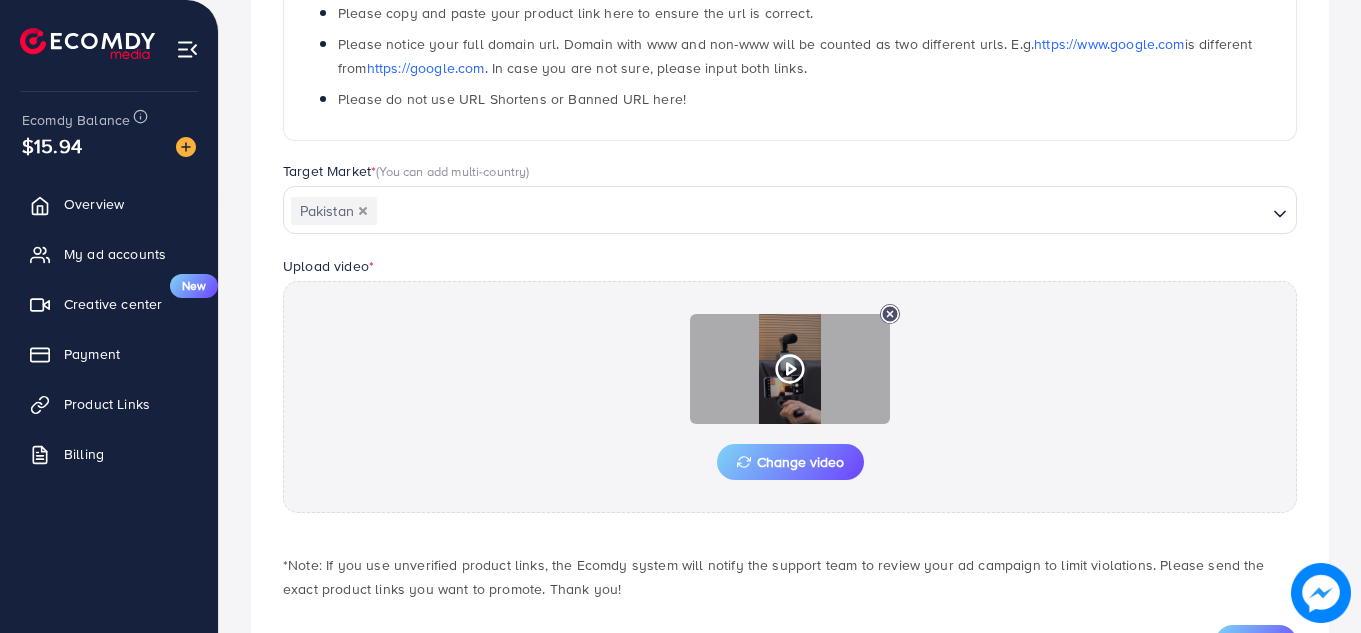 click 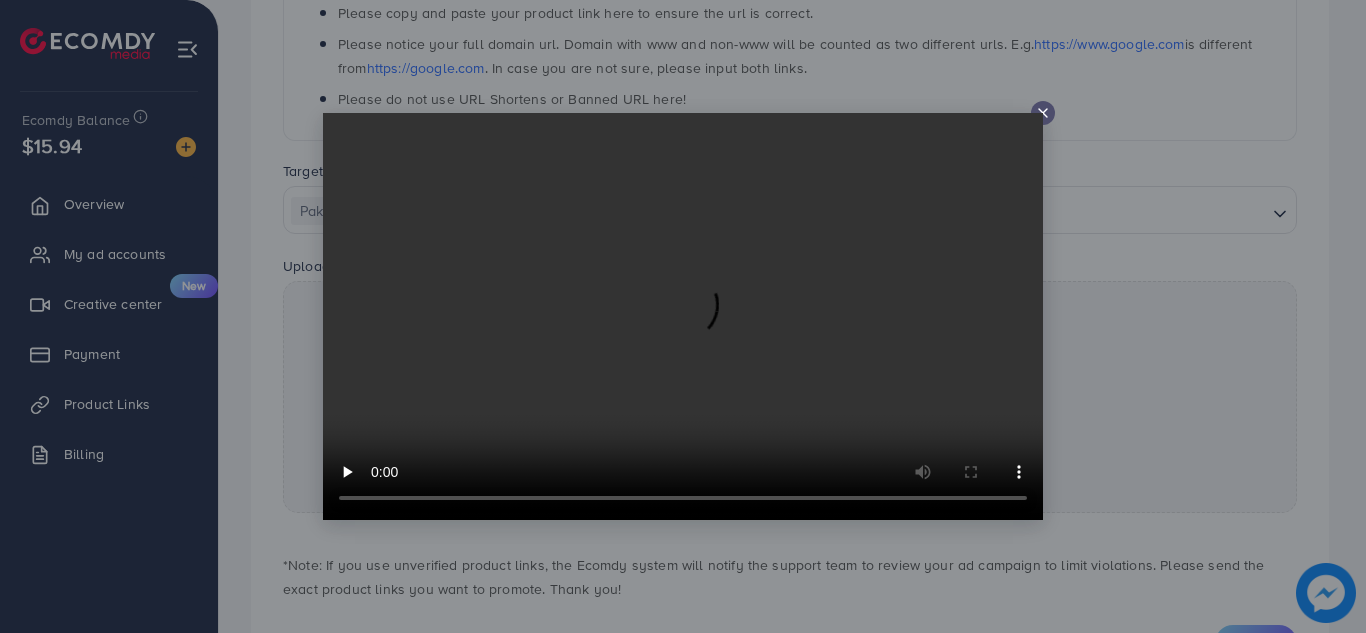 click 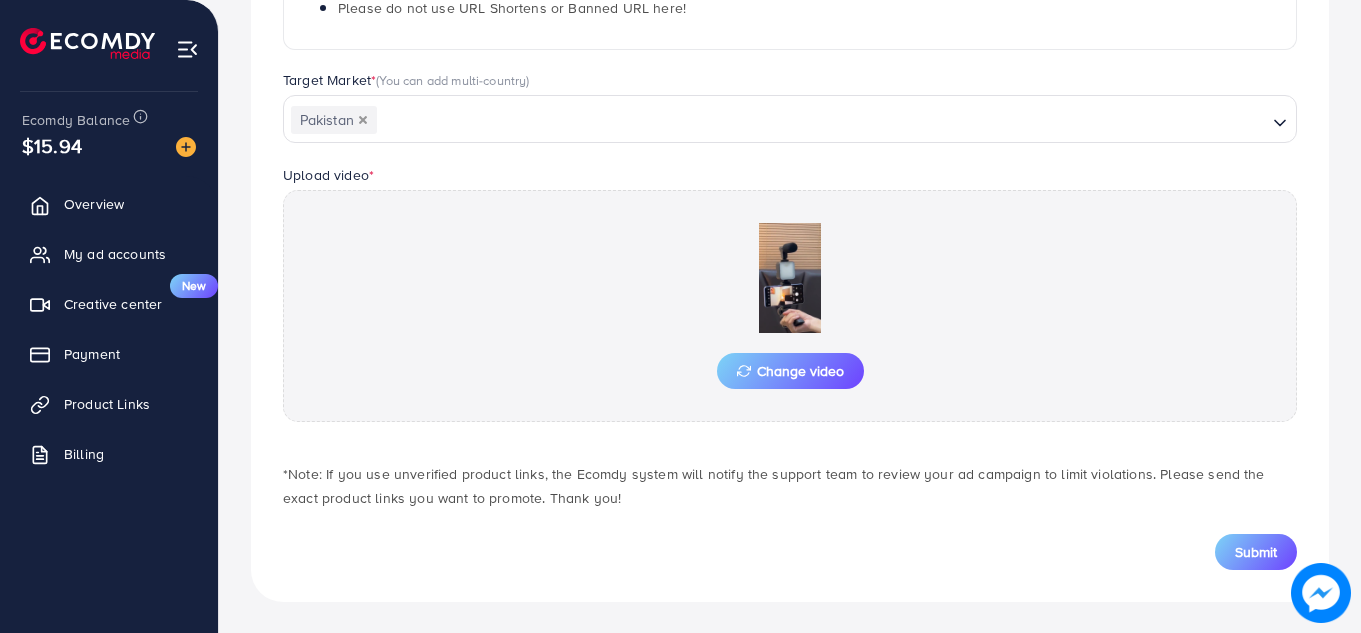 scroll, scrollTop: 529, scrollLeft: 0, axis: vertical 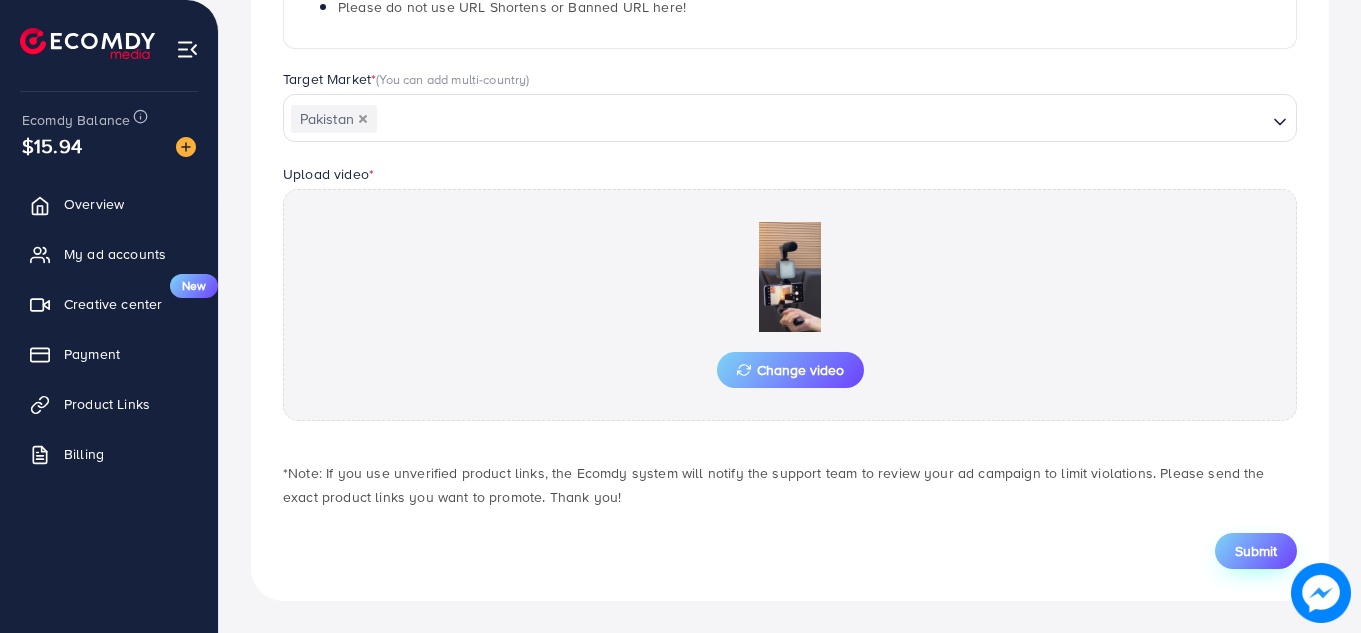 click on "Submit" at bounding box center [1256, 551] 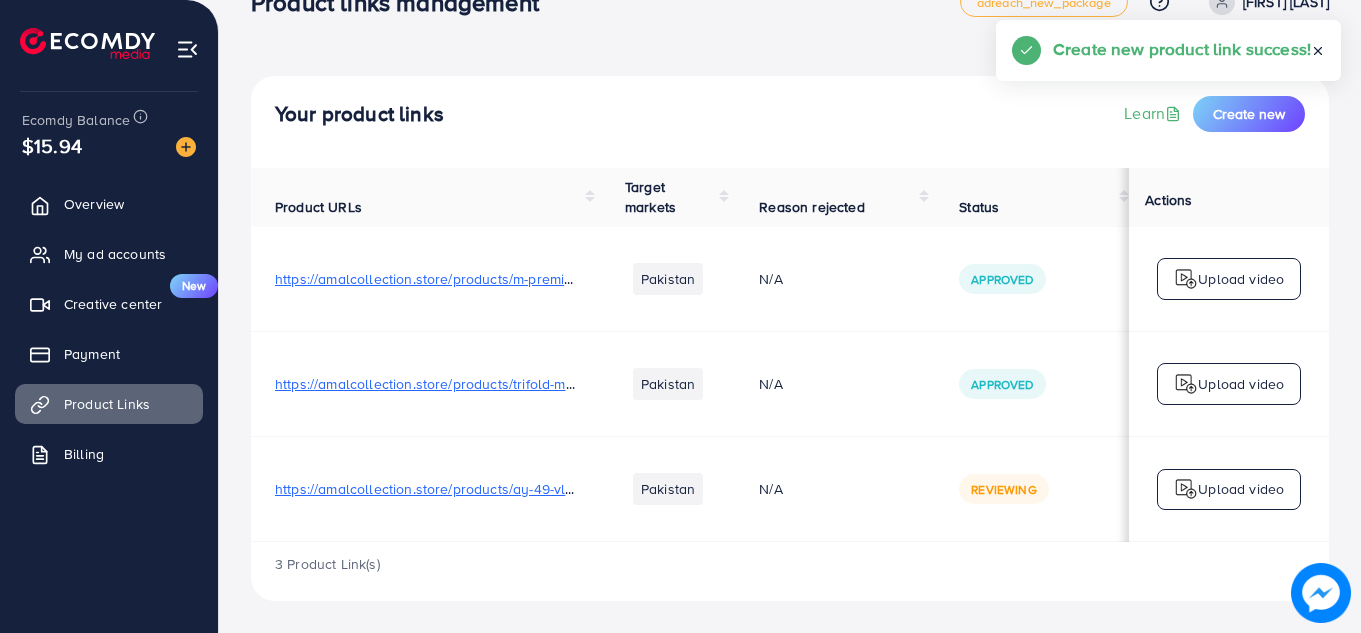 scroll, scrollTop: 0, scrollLeft: 0, axis: both 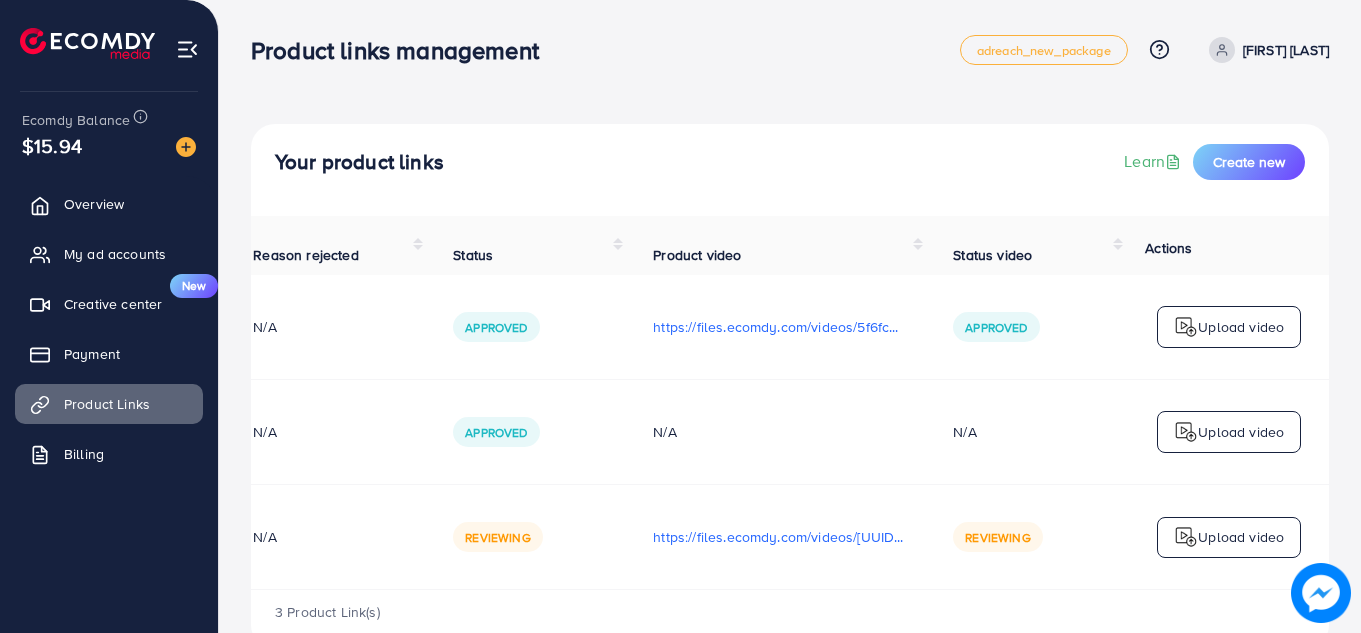 click on "Your product links   Learn   Create new                Product URLs Target markets Reason rejected Status Product video Status video Actions           https://amalcollection.store/products/m-premium-men-s-wallet-high-quality  Pakistan  N/A Approved  https://files.ecomdy.com/videos/5f6fc8bf-7921-4b4e-b9dd-3f51a64f36ca-1754145183002.mp4  Approved  Upload video      https://amalcollection.store/products/trifold-mens-premium-wallet  Pakistan  N/A Approved  N/A   N/A   Upload video      https://amalcollection.store/products/ay-49-vlogging-kit-all-in-one-content-creation-solution  Pakistan  N/A Reviewing  https://files.ecomdy.com/videos/2449fae0-bfed-40b2-b764-bca325f53691-1754664864202.mp4  Reviewing  Upload video          3 Product Link(s)" at bounding box center (790, 340) 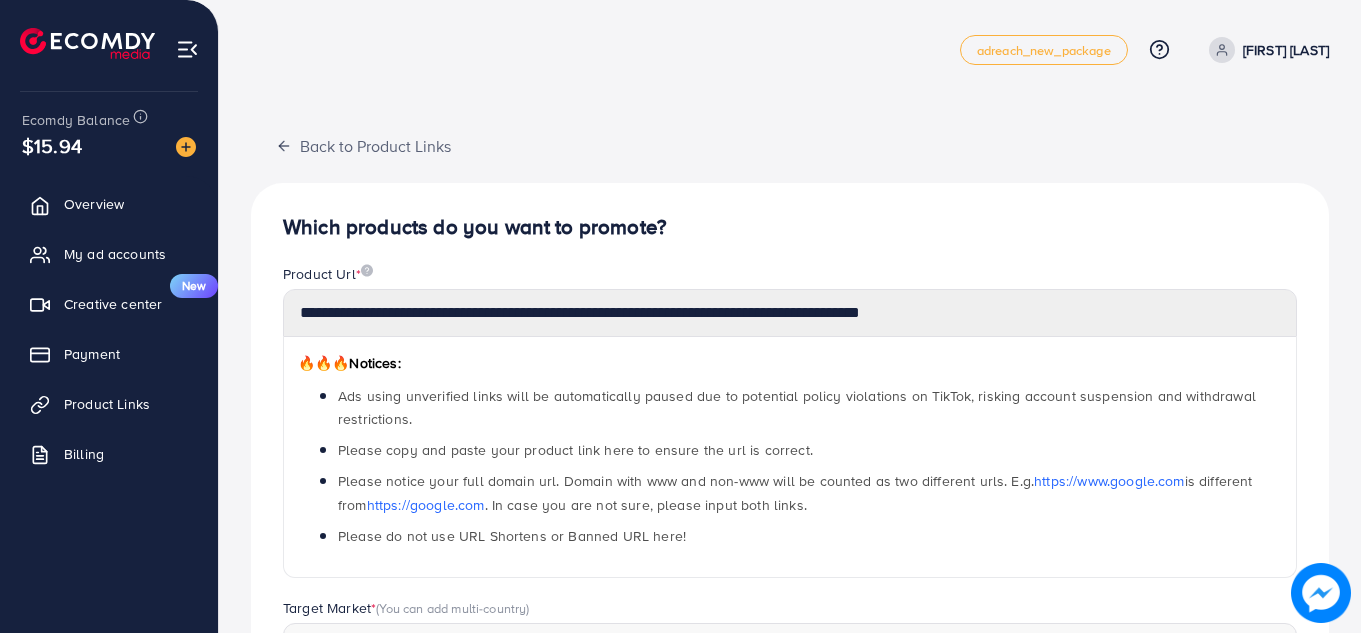 scroll, scrollTop: 706, scrollLeft: 0, axis: vertical 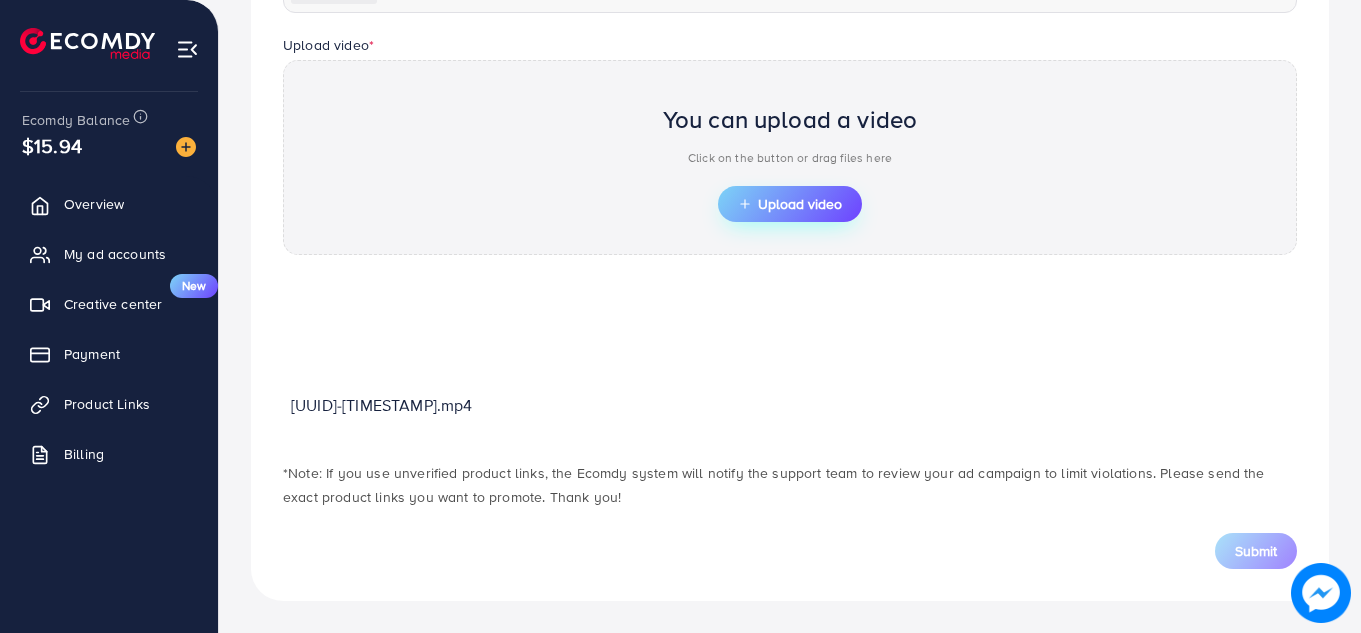 click on "Upload video" at bounding box center (790, 204) 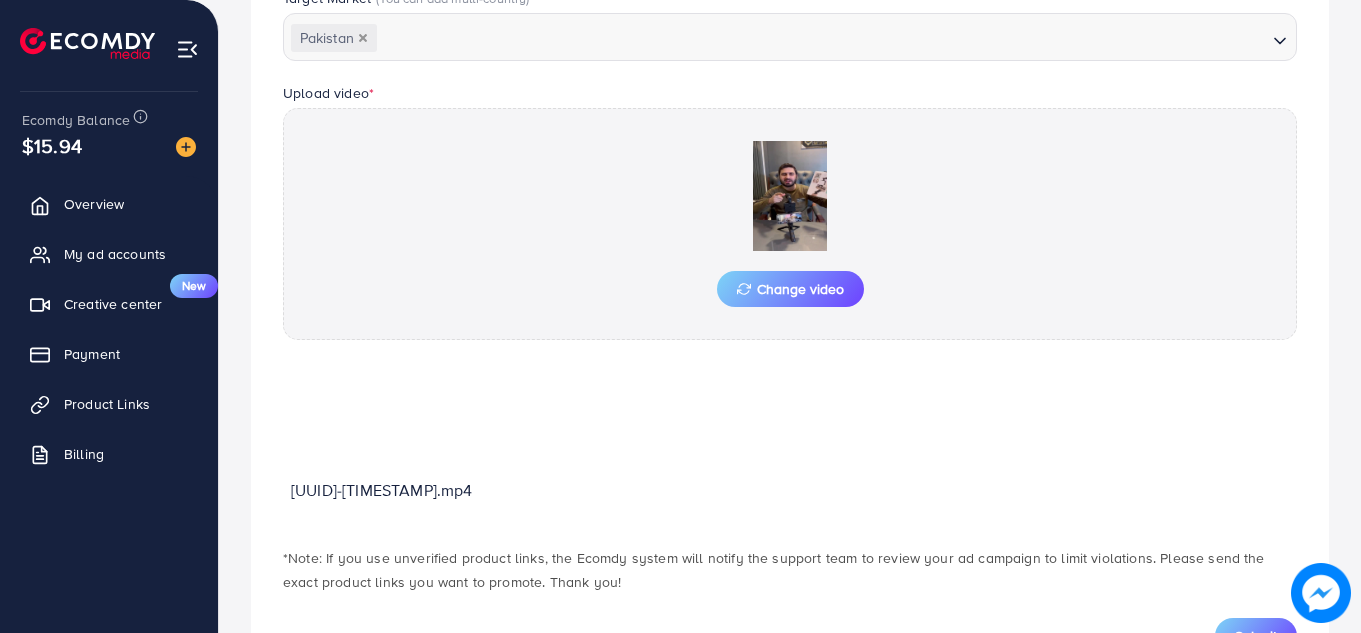 scroll, scrollTop: 706, scrollLeft: 0, axis: vertical 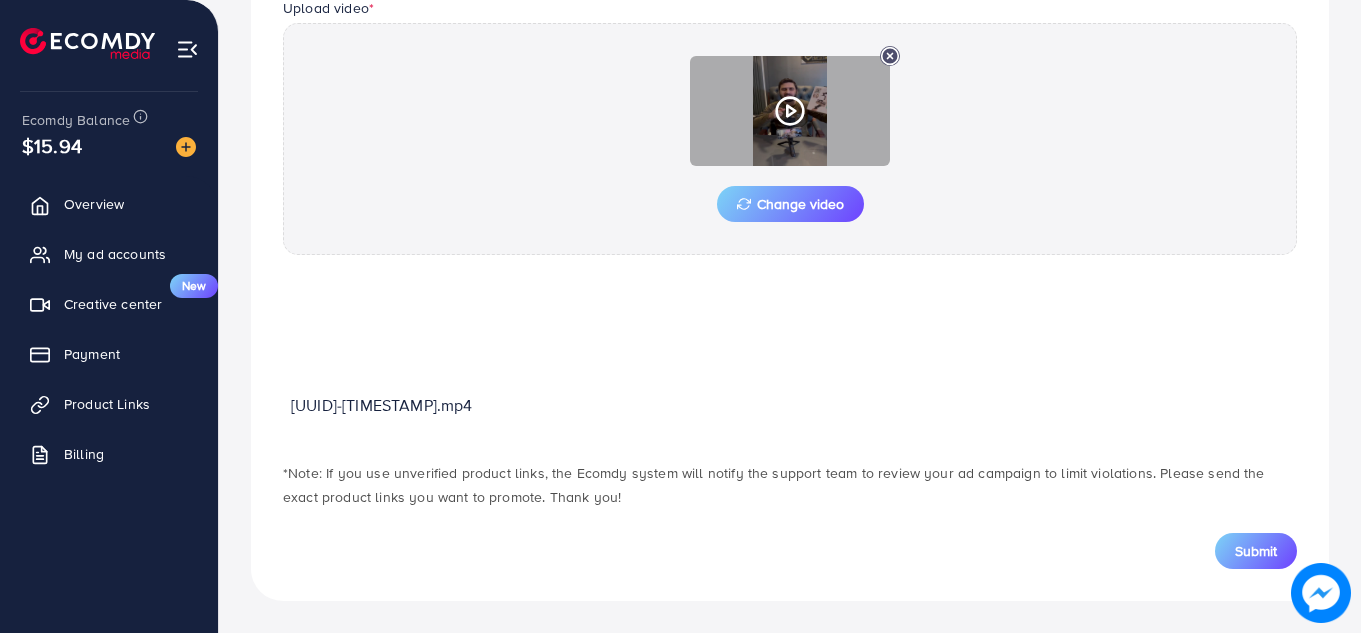 click 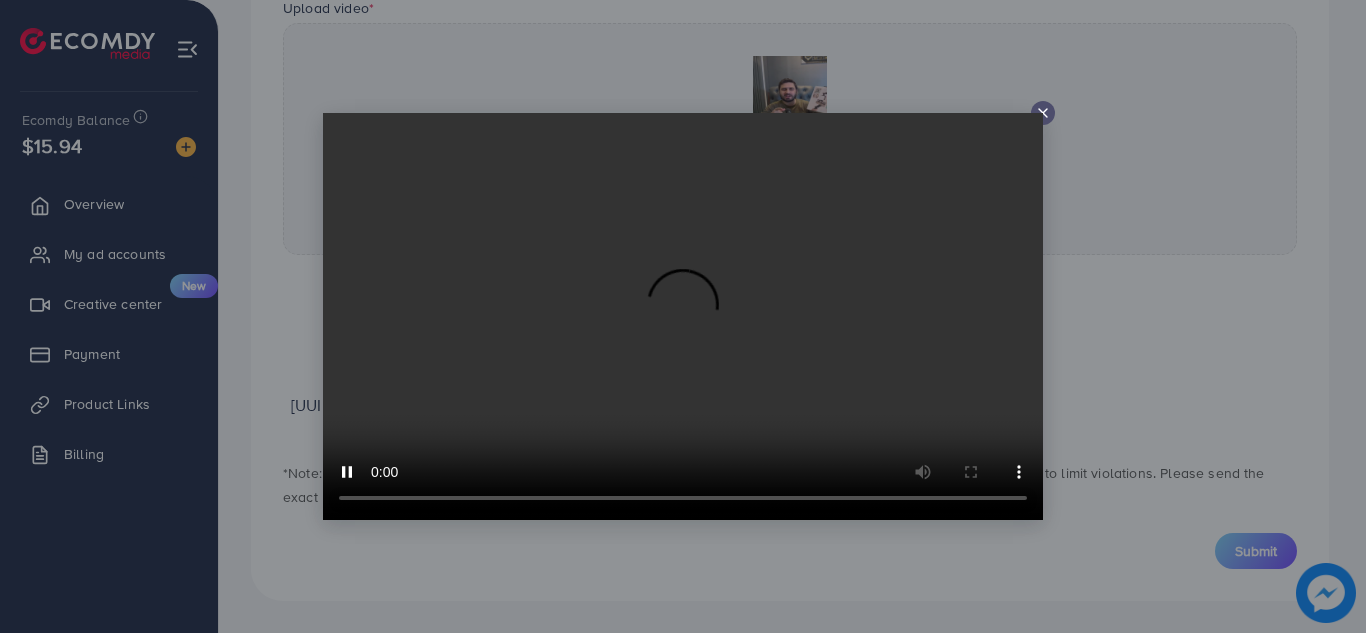 click 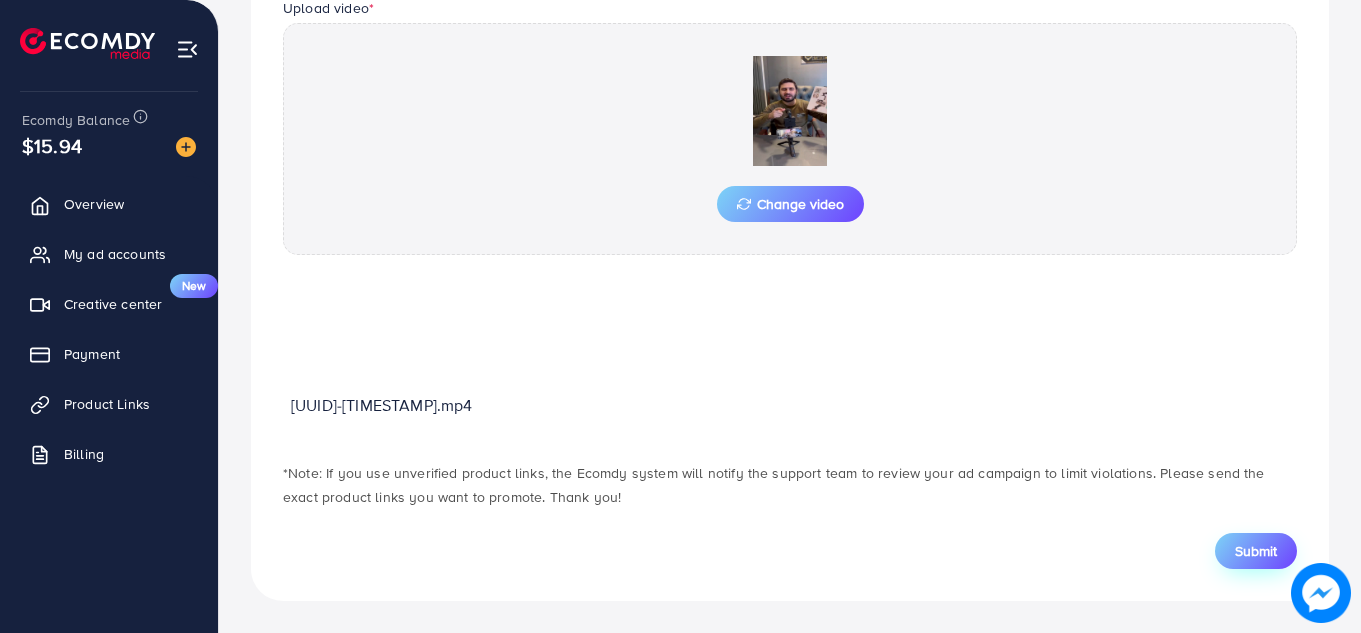 click on "Submit" at bounding box center (1256, 551) 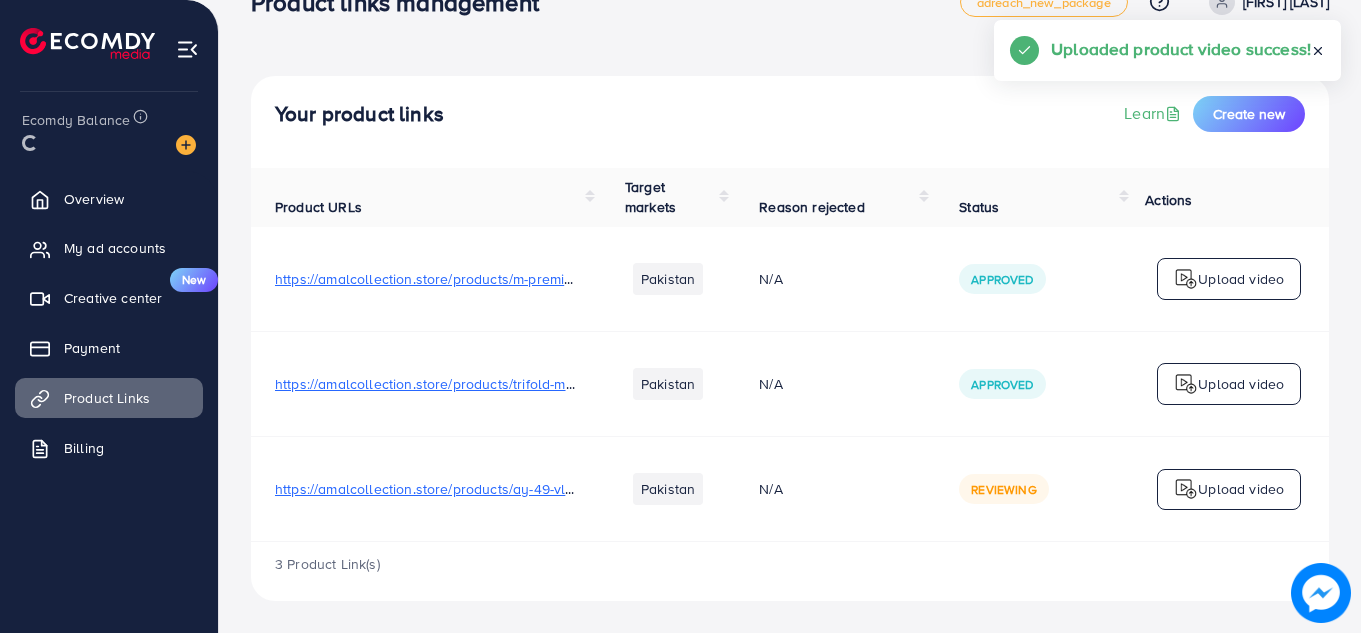 scroll, scrollTop: 0, scrollLeft: 0, axis: both 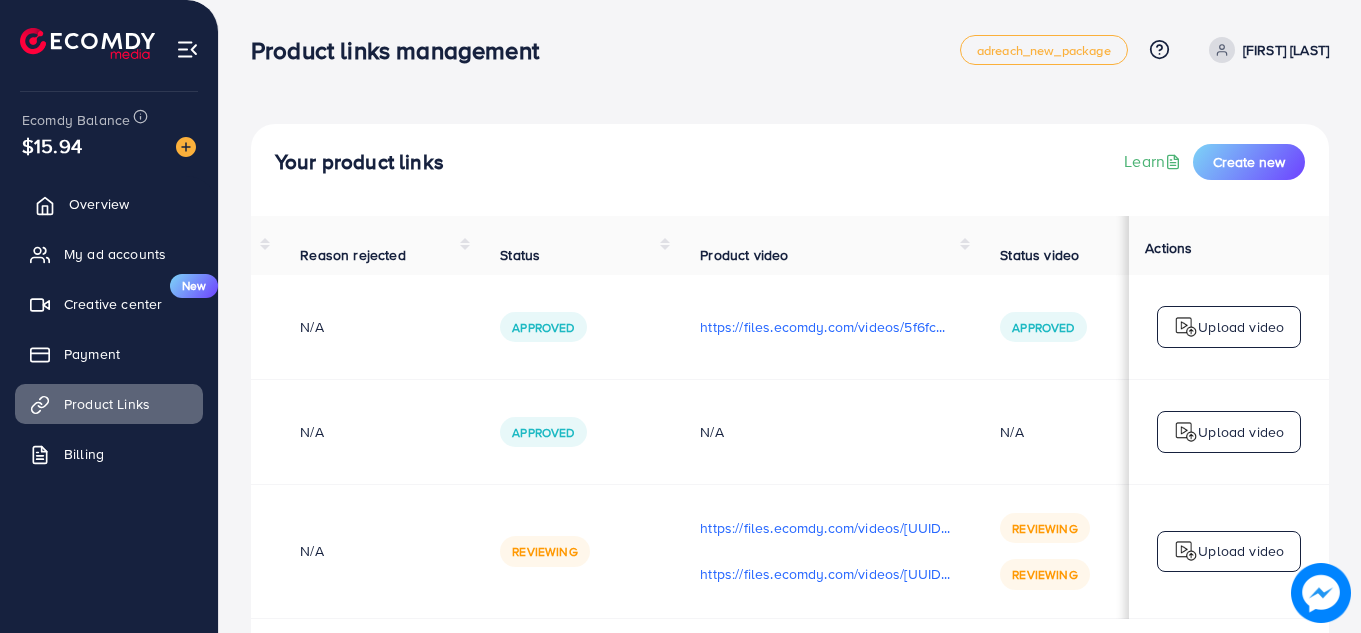 click on "Overview" at bounding box center (109, 204) 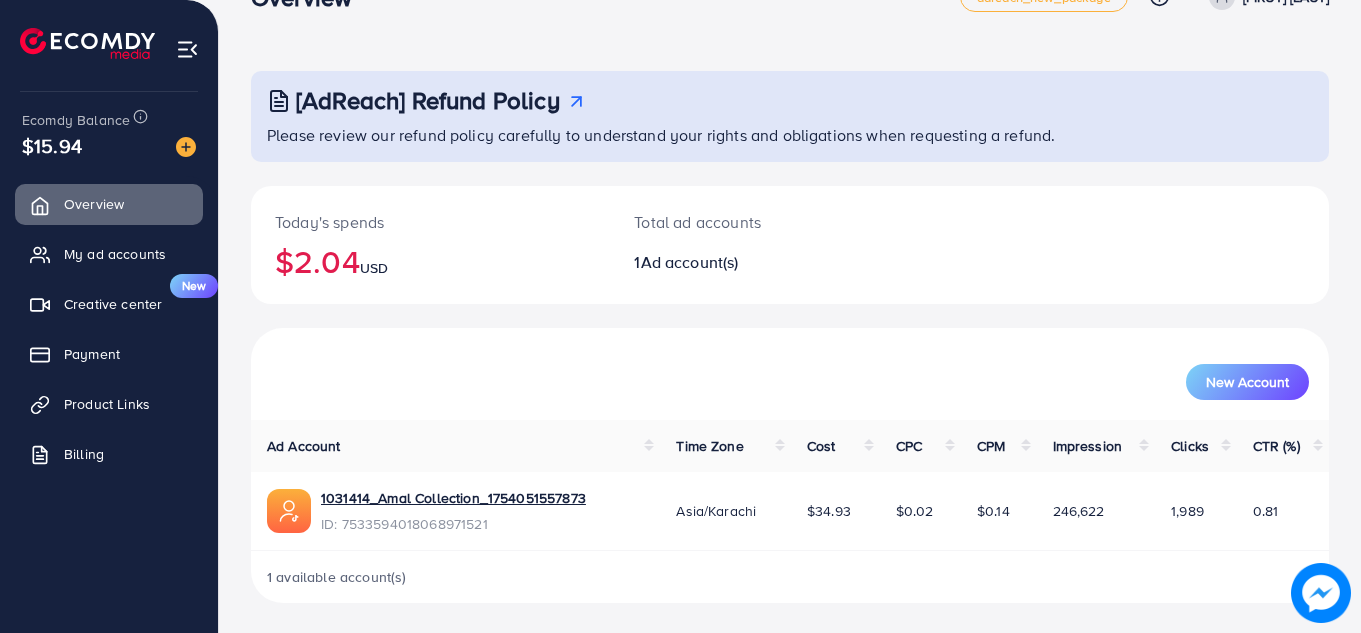 scroll, scrollTop: 55, scrollLeft: 0, axis: vertical 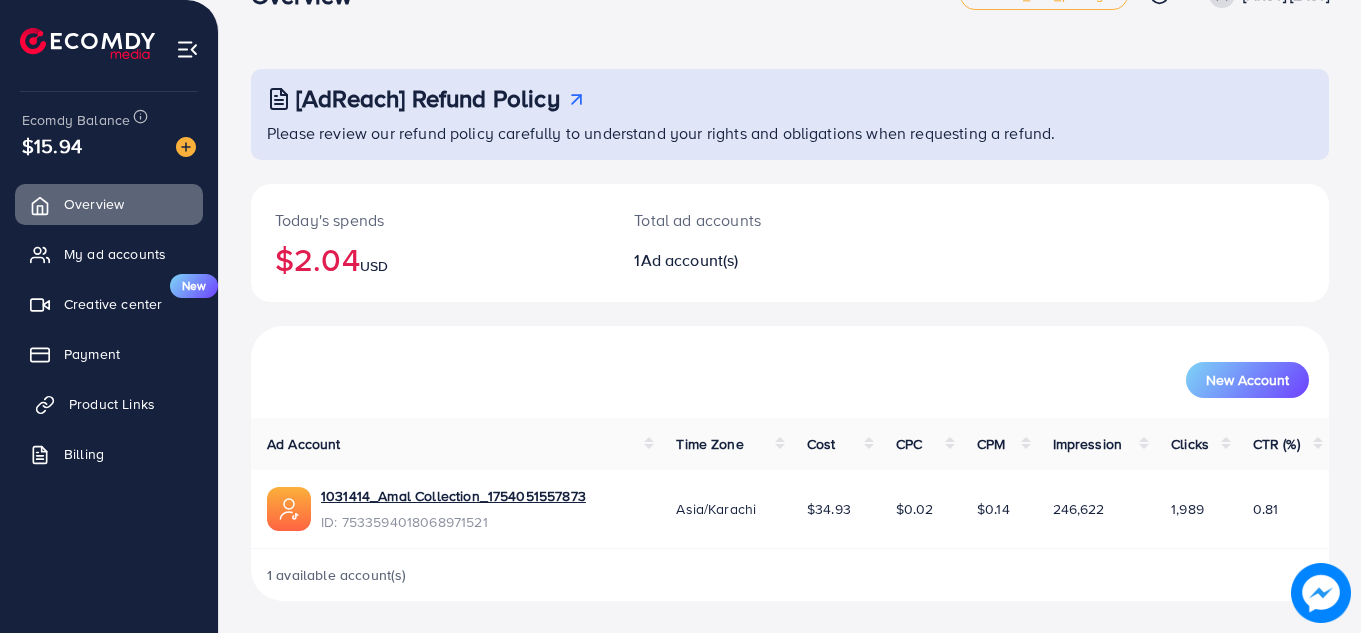 click on "Product Links" at bounding box center [112, 404] 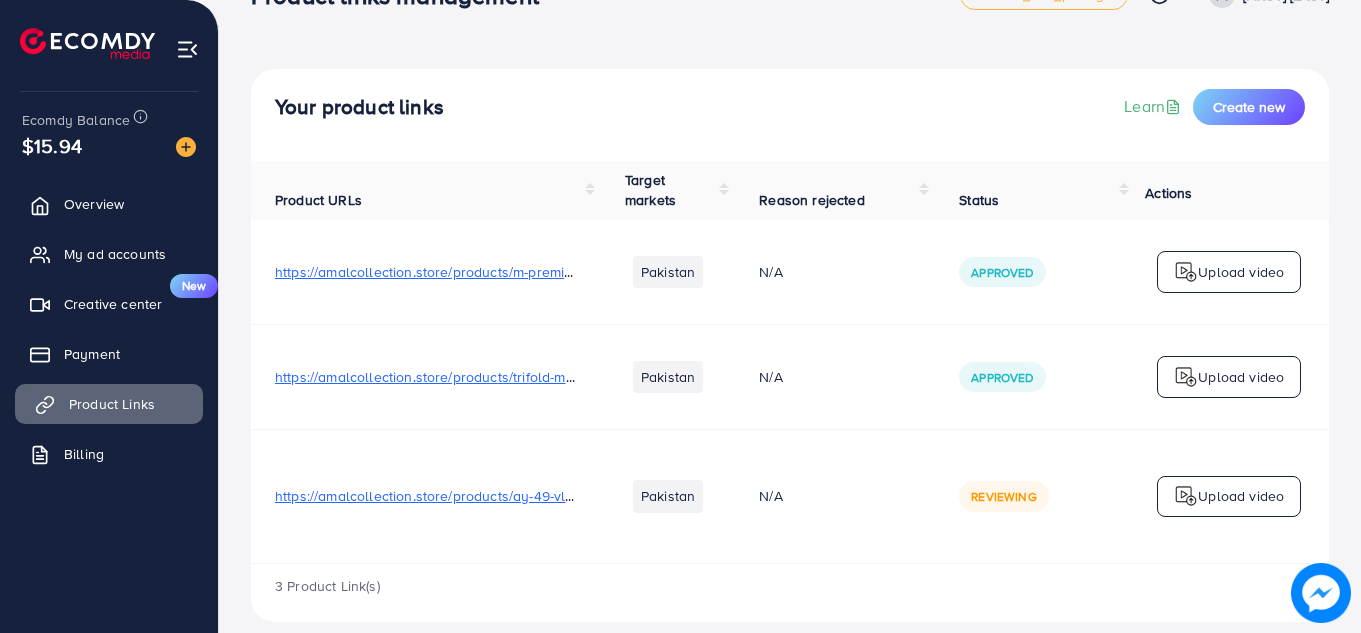 scroll, scrollTop: 0, scrollLeft: 0, axis: both 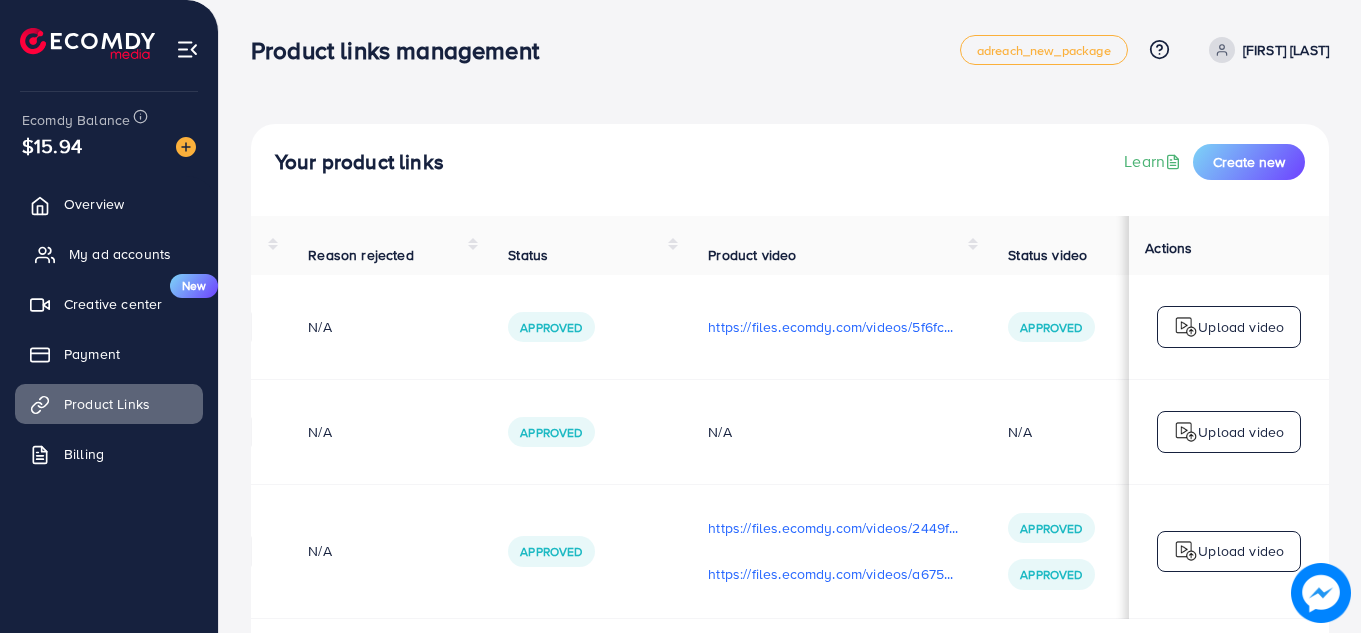 click on "My ad accounts" at bounding box center (109, 254) 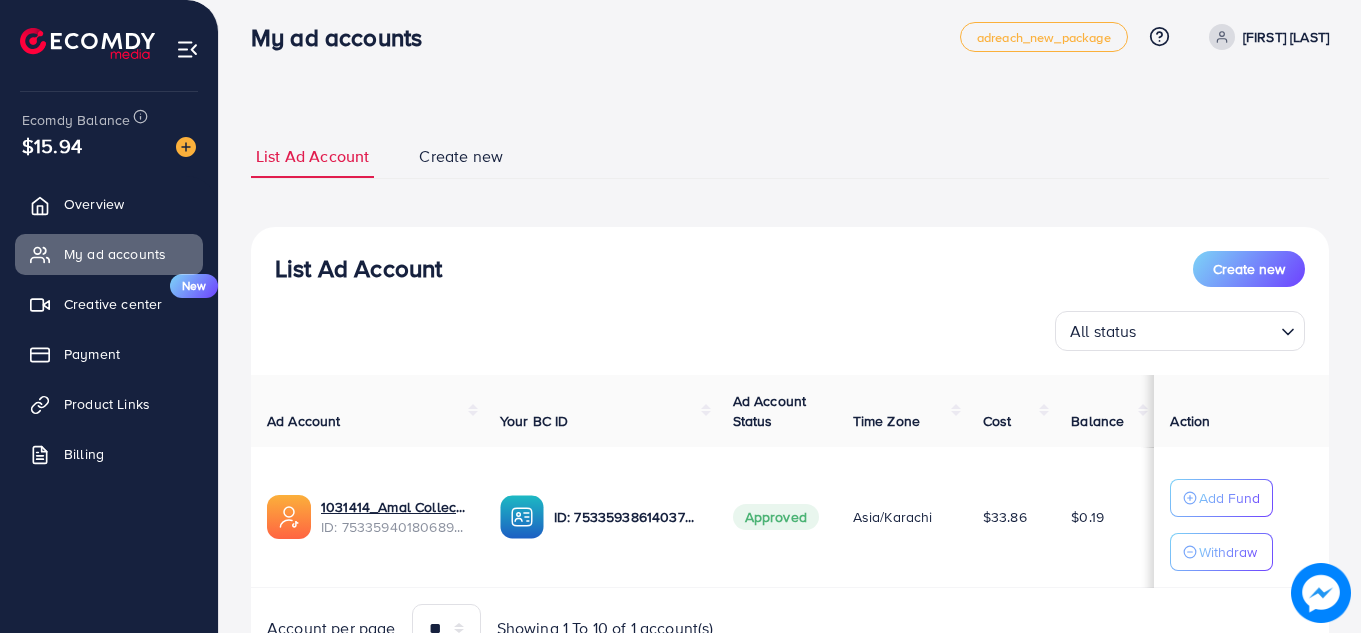 scroll, scrollTop: 112, scrollLeft: 0, axis: vertical 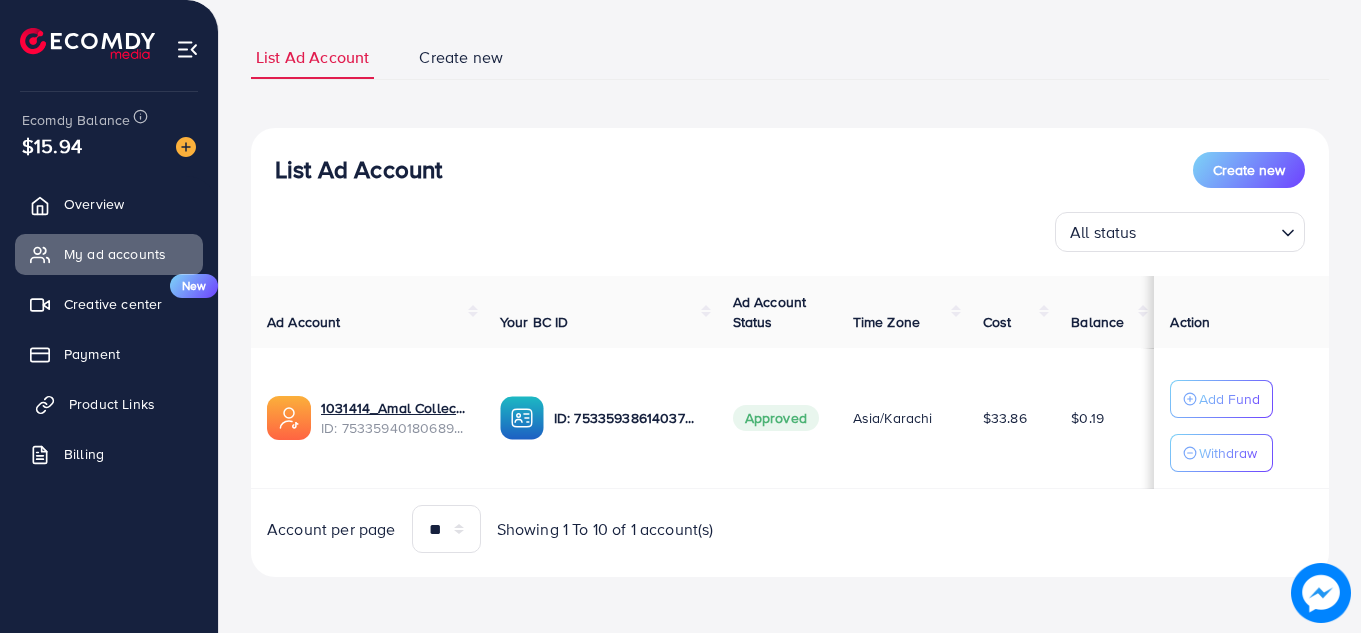 click on "Product Links" at bounding box center (112, 404) 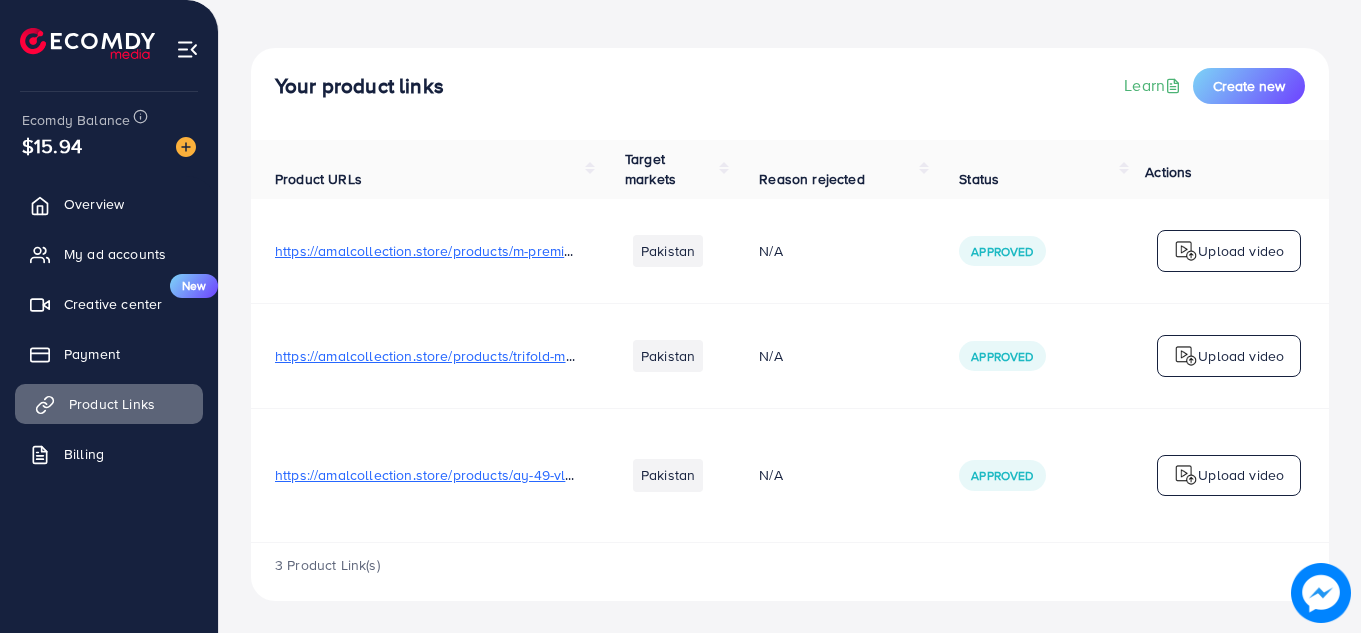 scroll, scrollTop: 0, scrollLeft: 0, axis: both 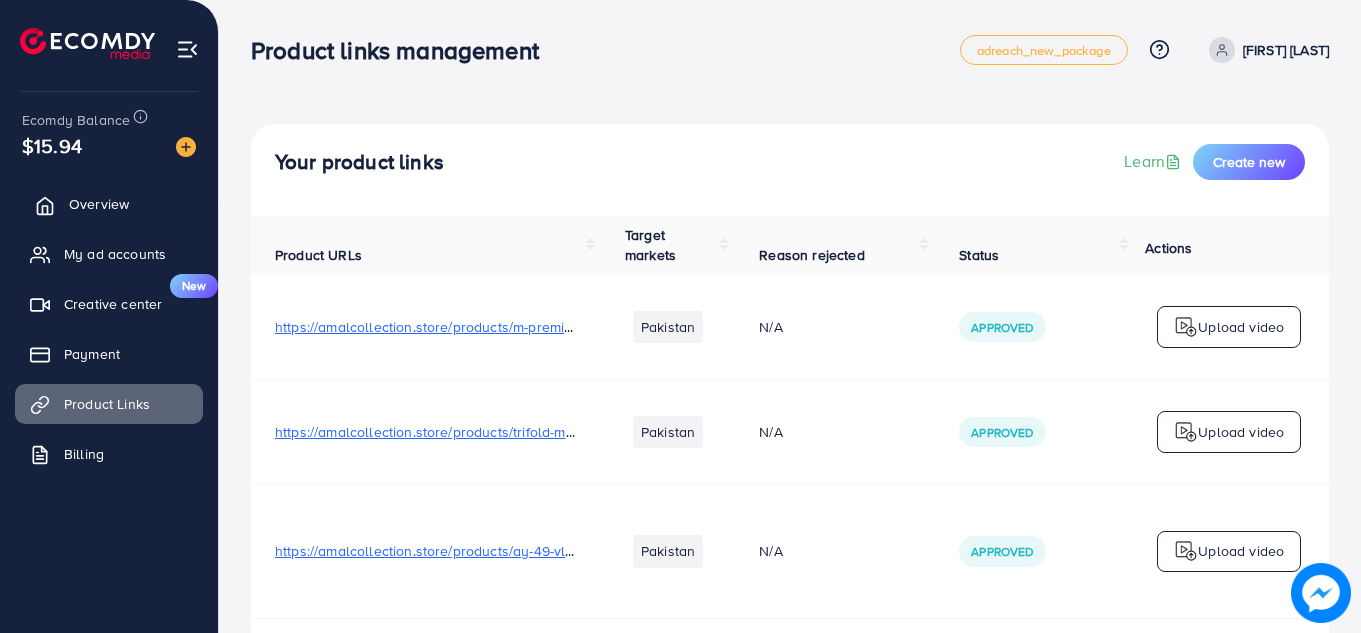 click on "Overview" at bounding box center [109, 204] 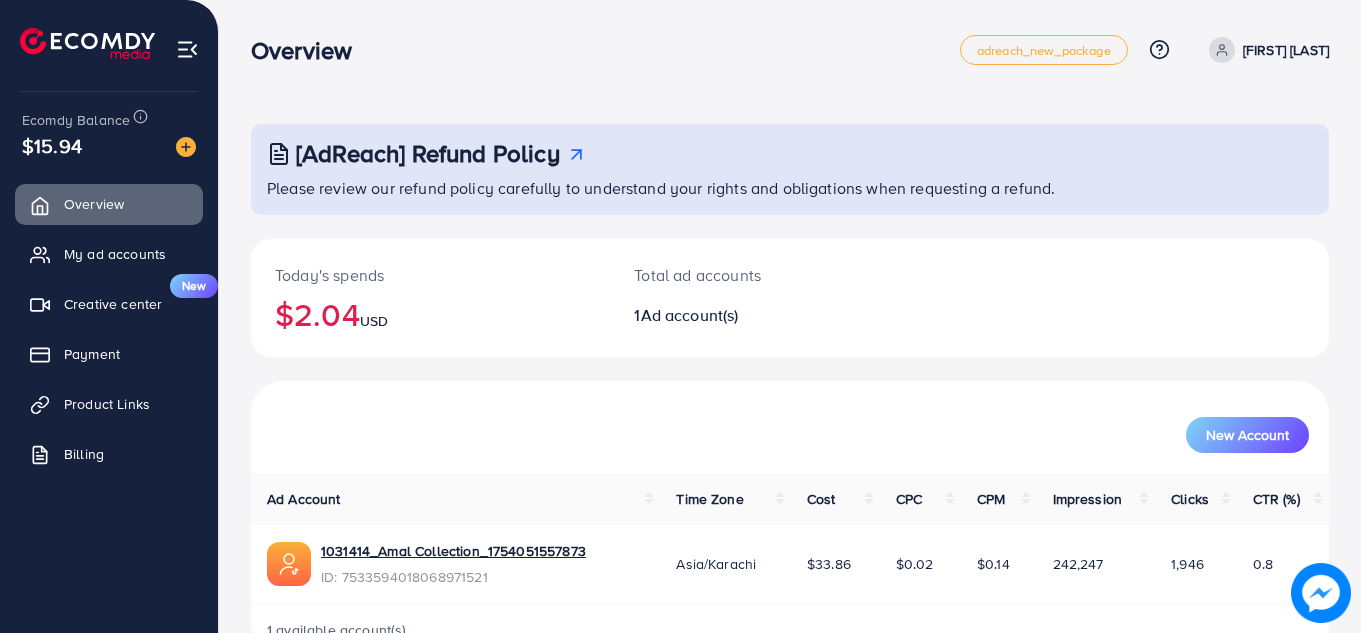 scroll, scrollTop: 55, scrollLeft: 0, axis: vertical 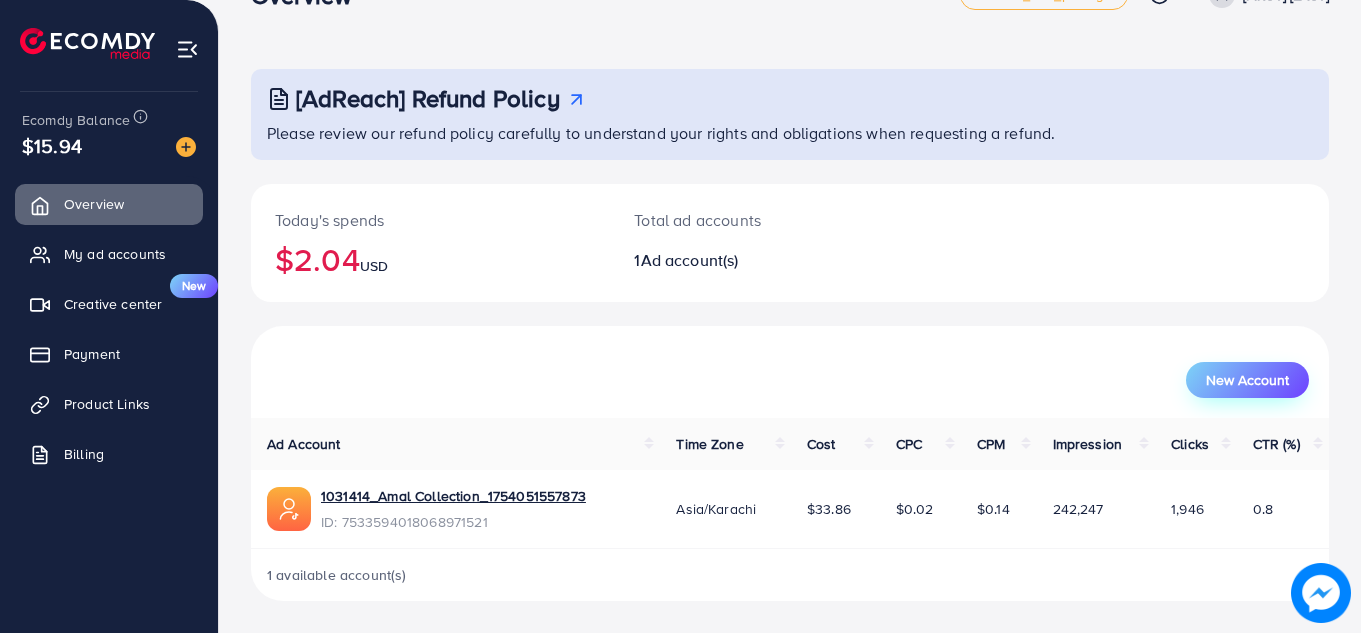 click on "New Account" at bounding box center (1247, 380) 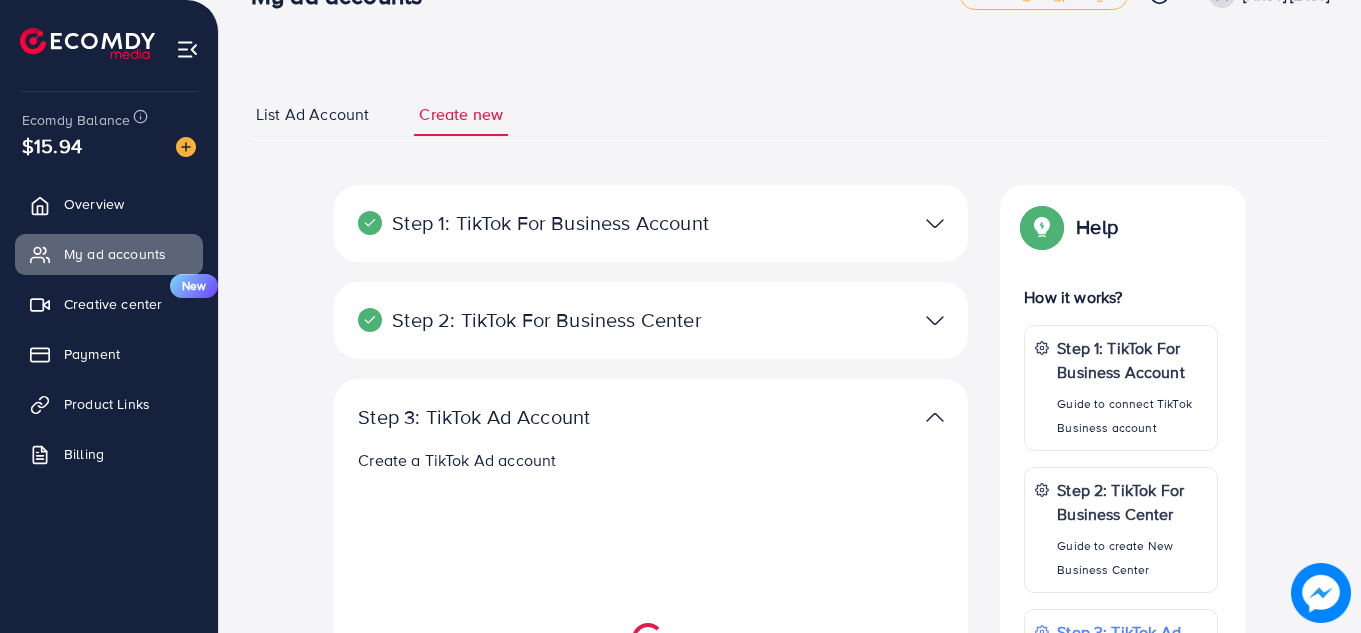 scroll, scrollTop: 0, scrollLeft: 0, axis: both 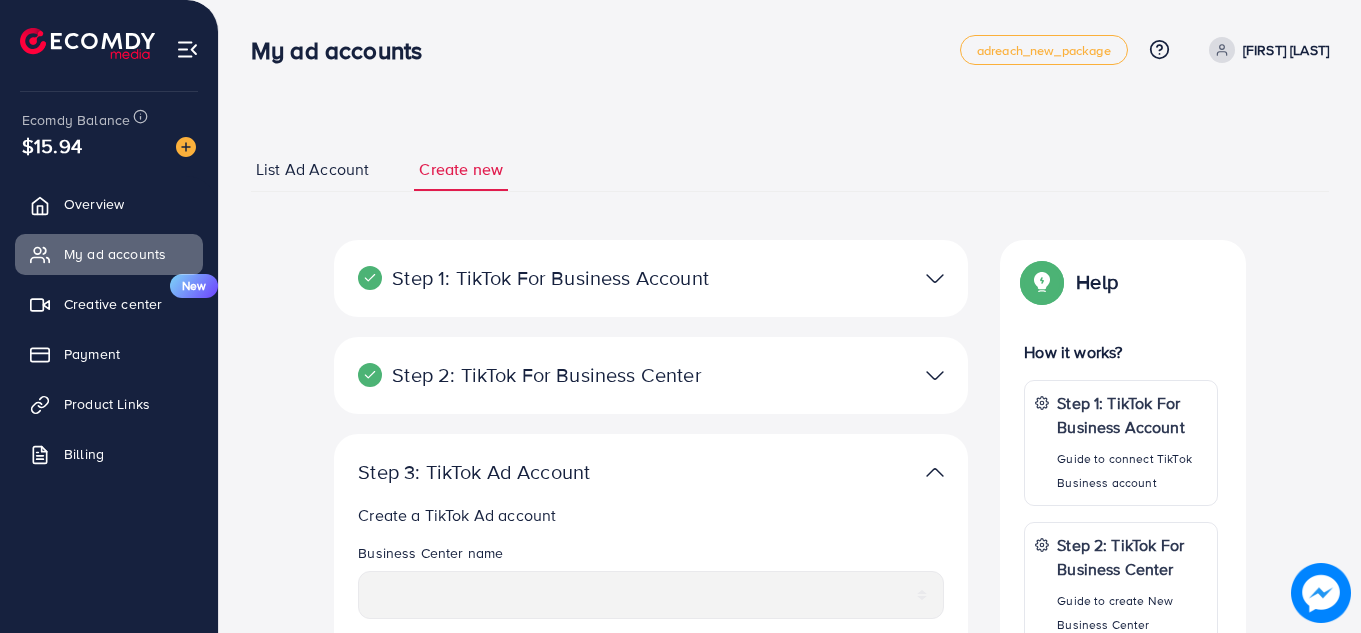 select 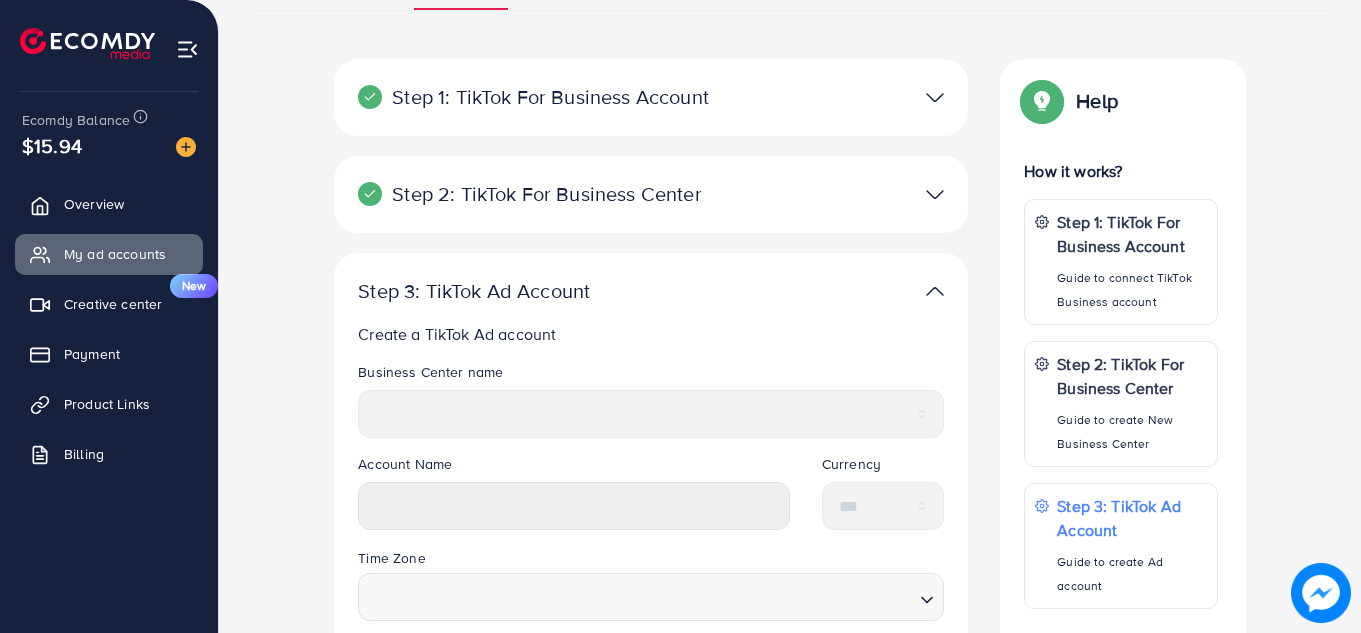 scroll, scrollTop: 182, scrollLeft: 0, axis: vertical 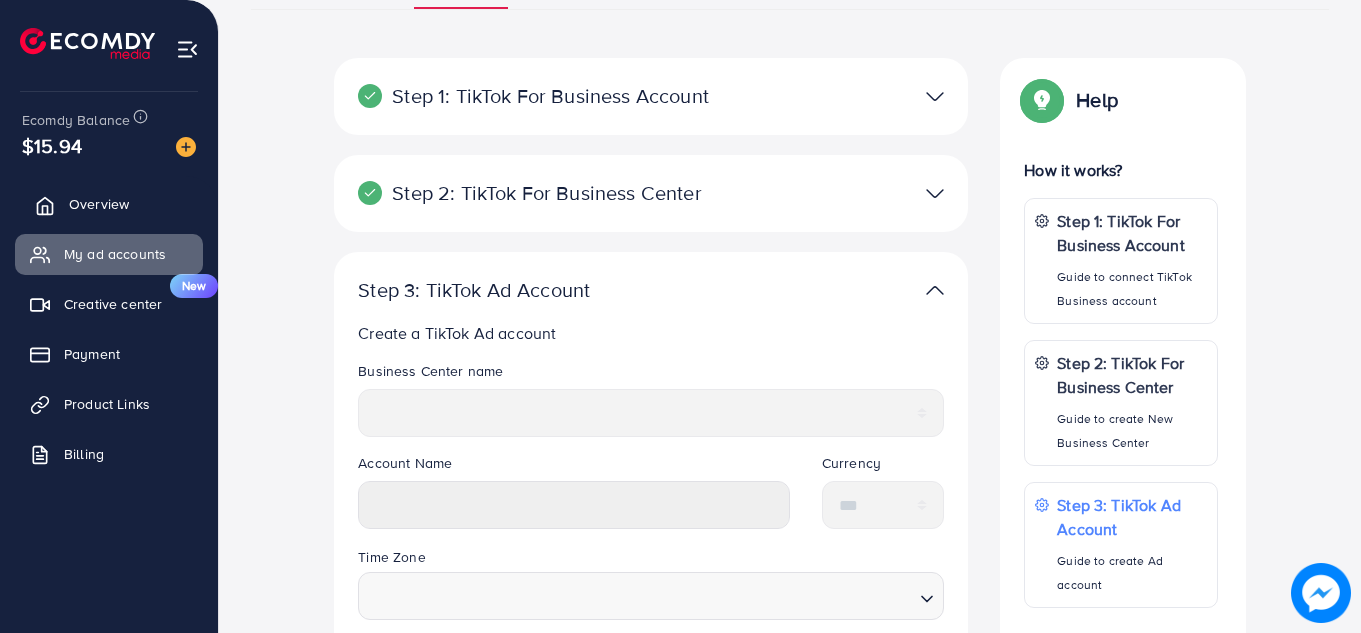 click on "Overview" at bounding box center (99, 204) 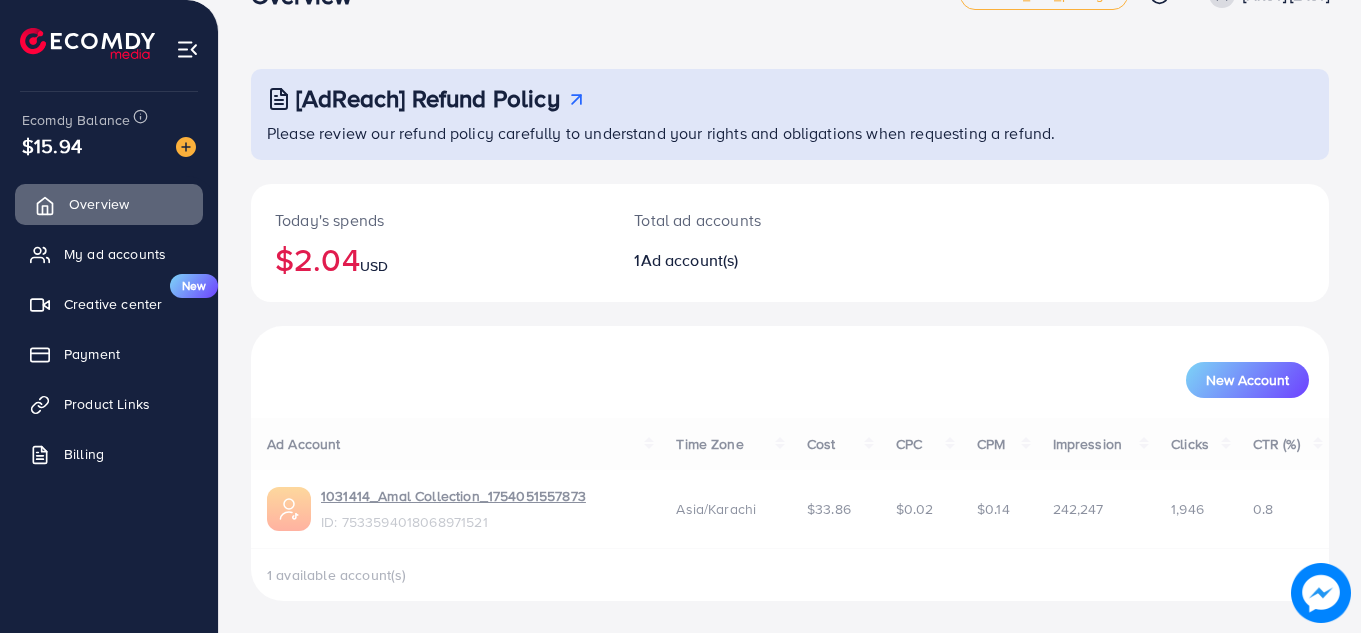 scroll, scrollTop: 0, scrollLeft: 0, axis: both 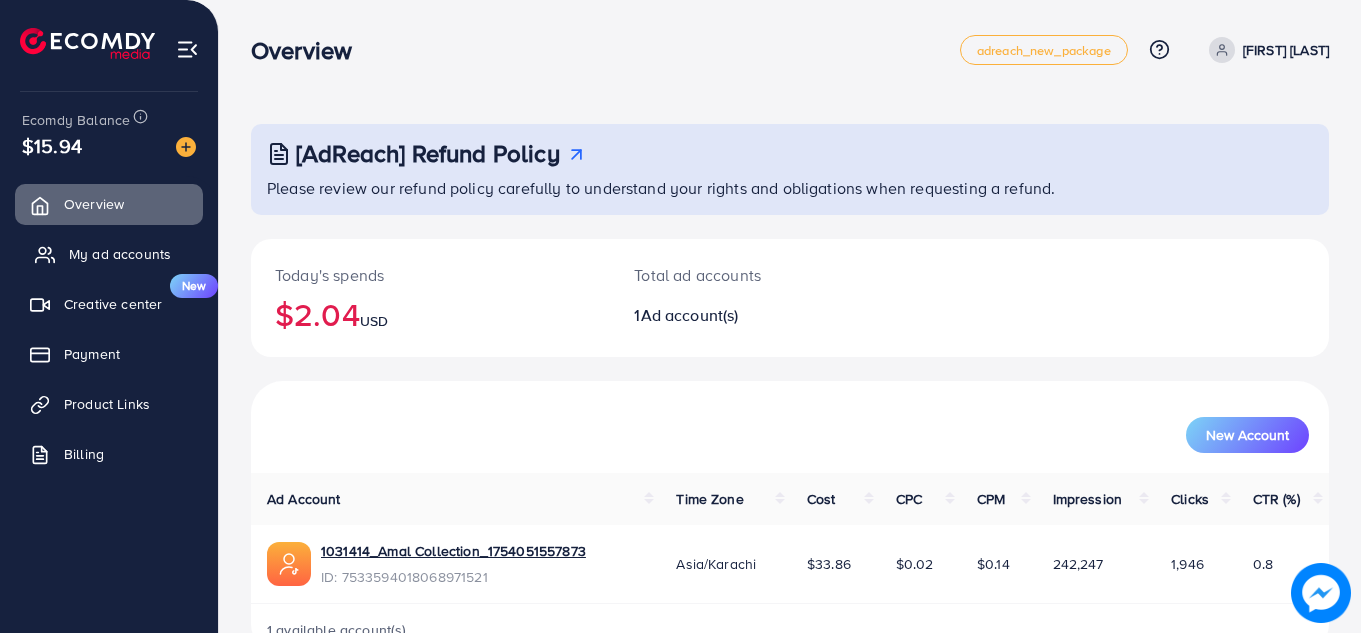 click on "My ad accounts" at bounding box center (120, 254) 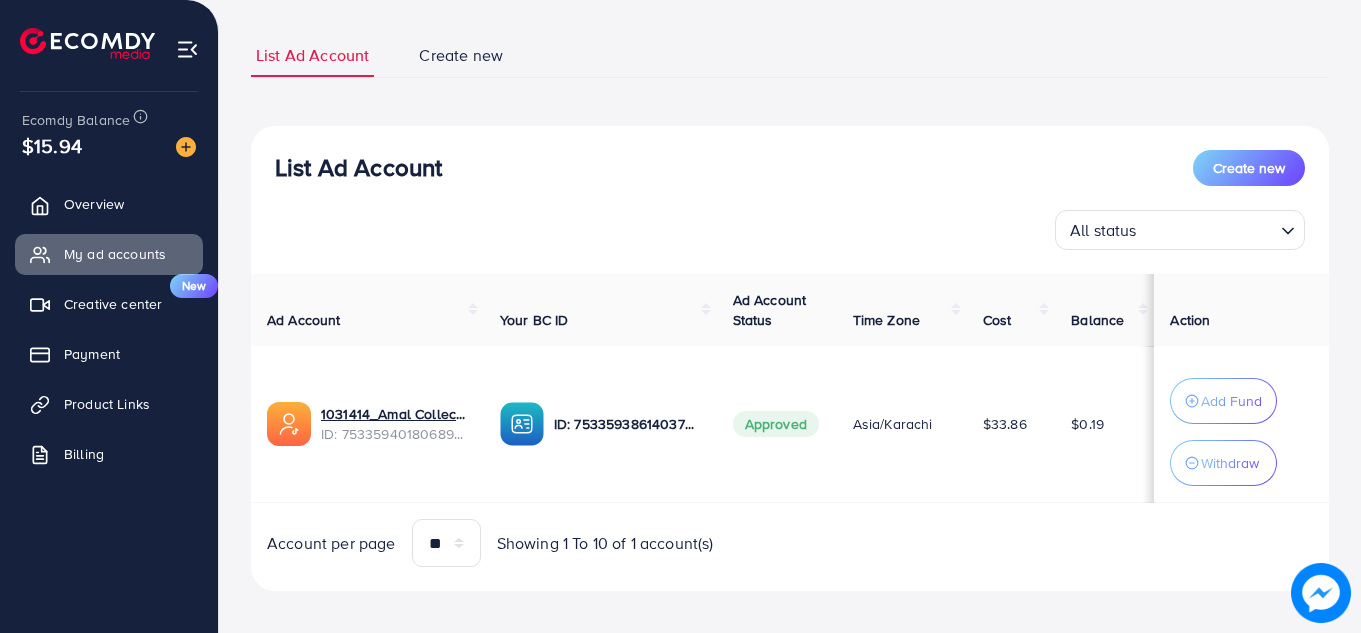 scroll, scrollTop: 128, scrollLeft: 0, axis: vertical 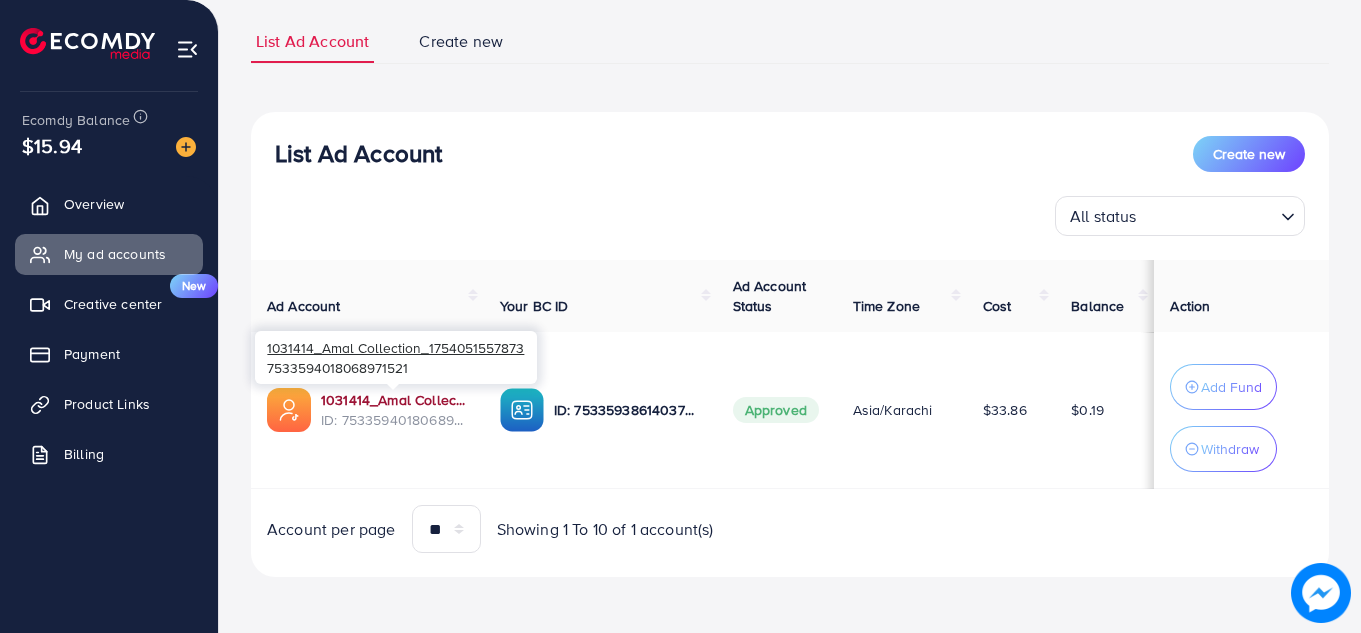 click on "1031414_Amal Collection_1754051557873" at bounding box center (394, 400) 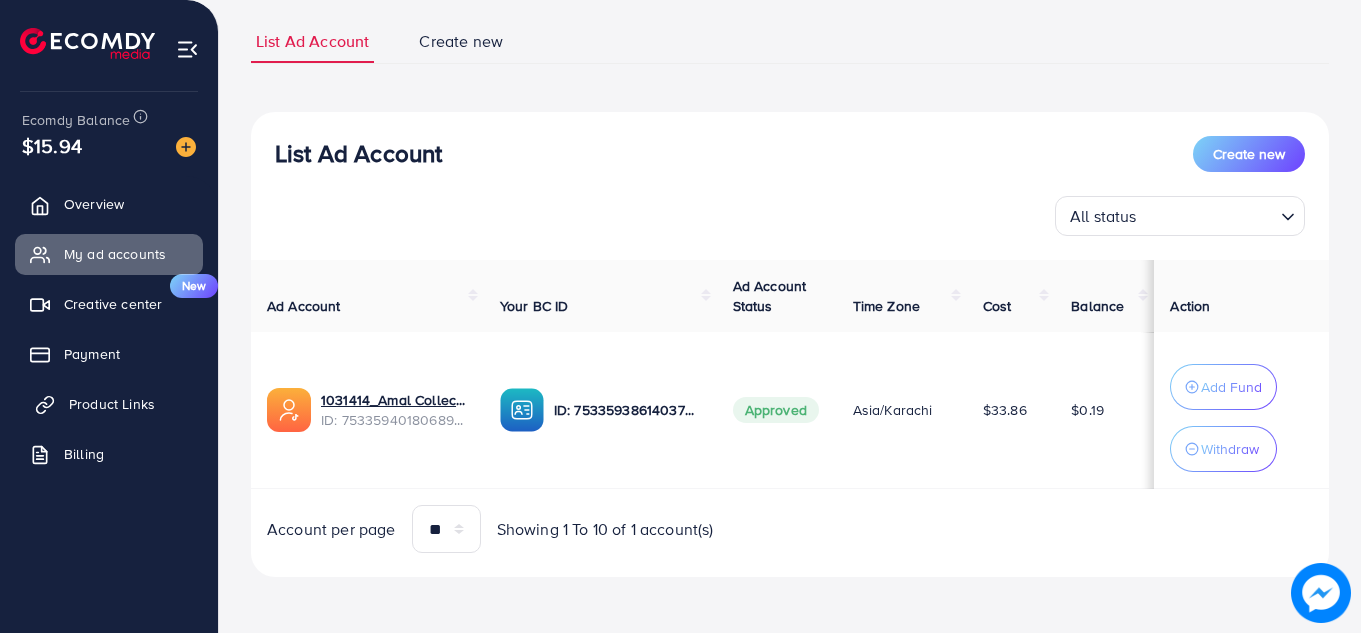 click on "Product Links" at bounding box center (112, 404) 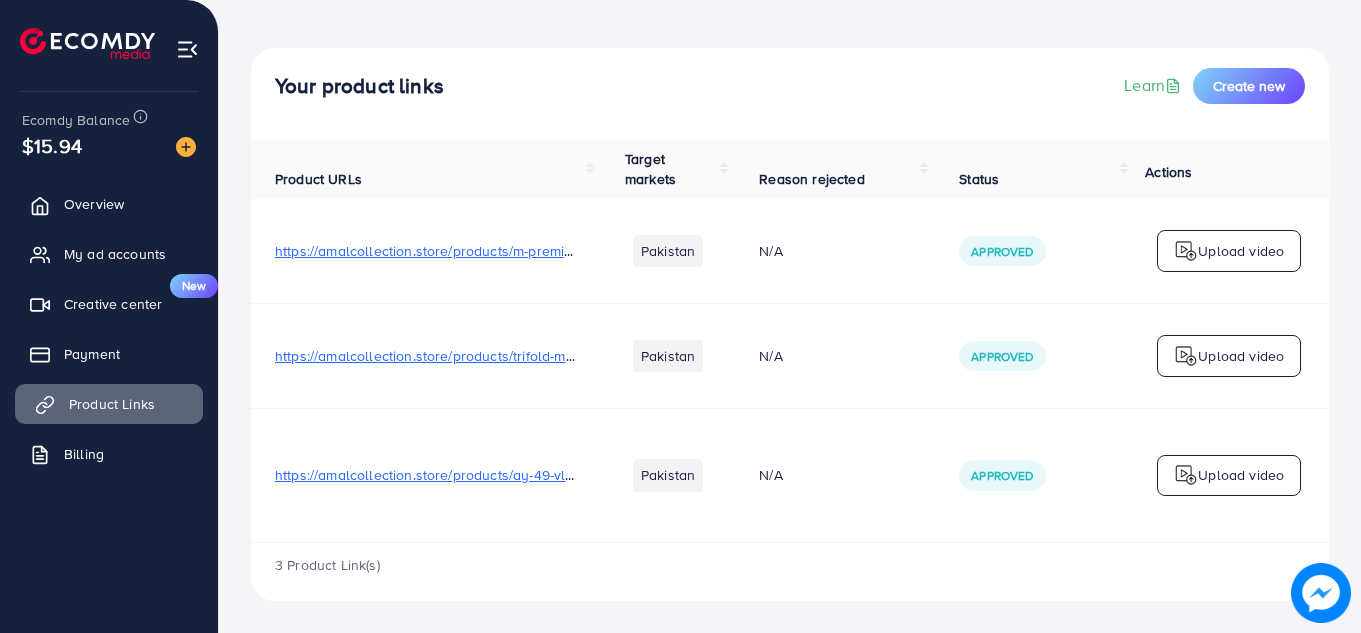 scroll, scrollTop: 0, scrollLeft: 0, axis: both 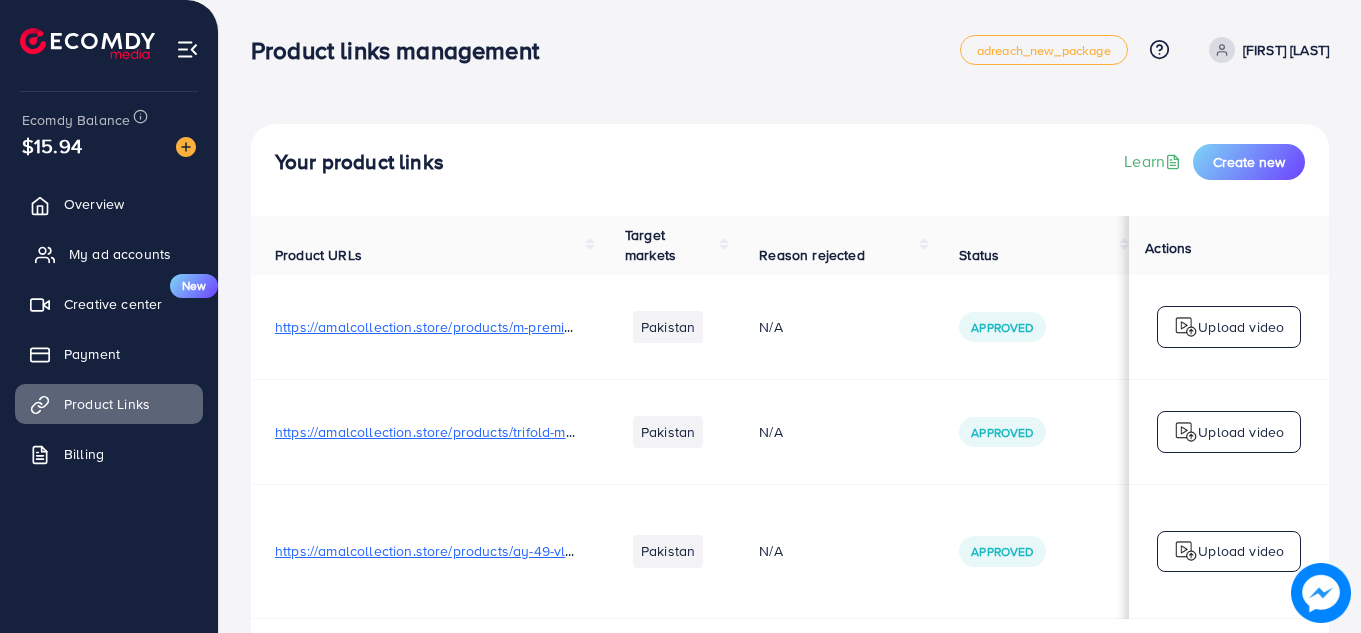 click on "My ad accounts" at bounding box center (120, 254) 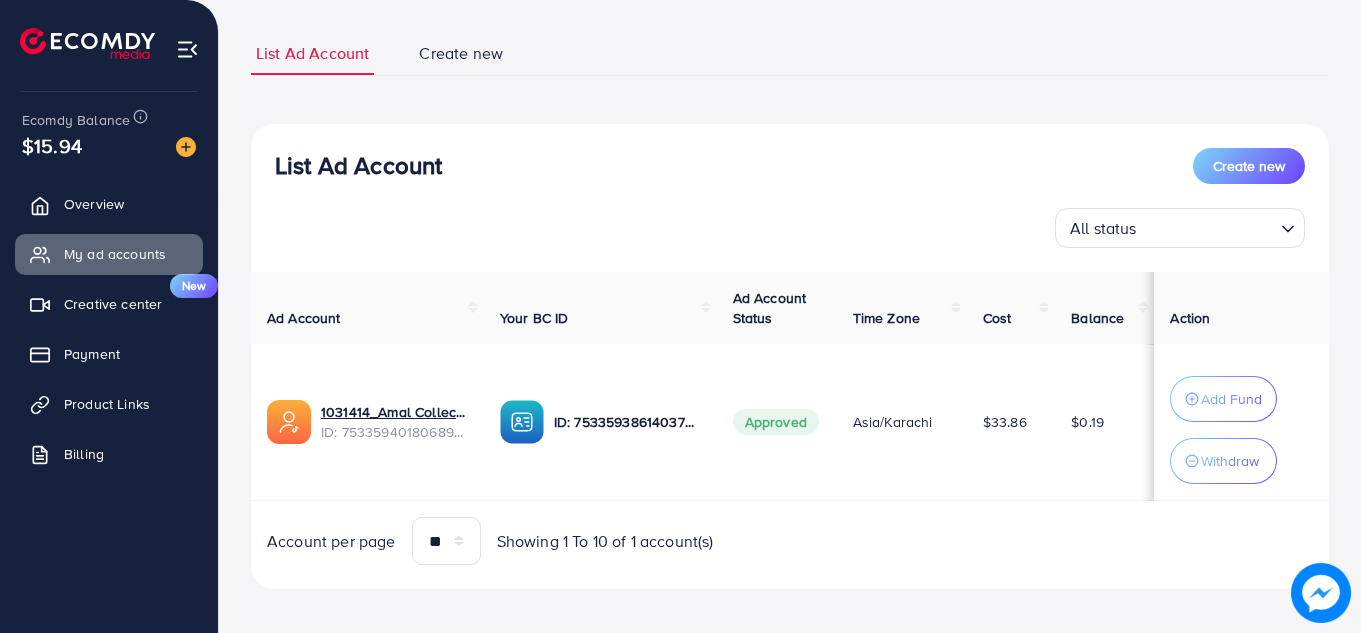 scroll, scrollTop: 128, scrollLeft: 0, axis: vertical 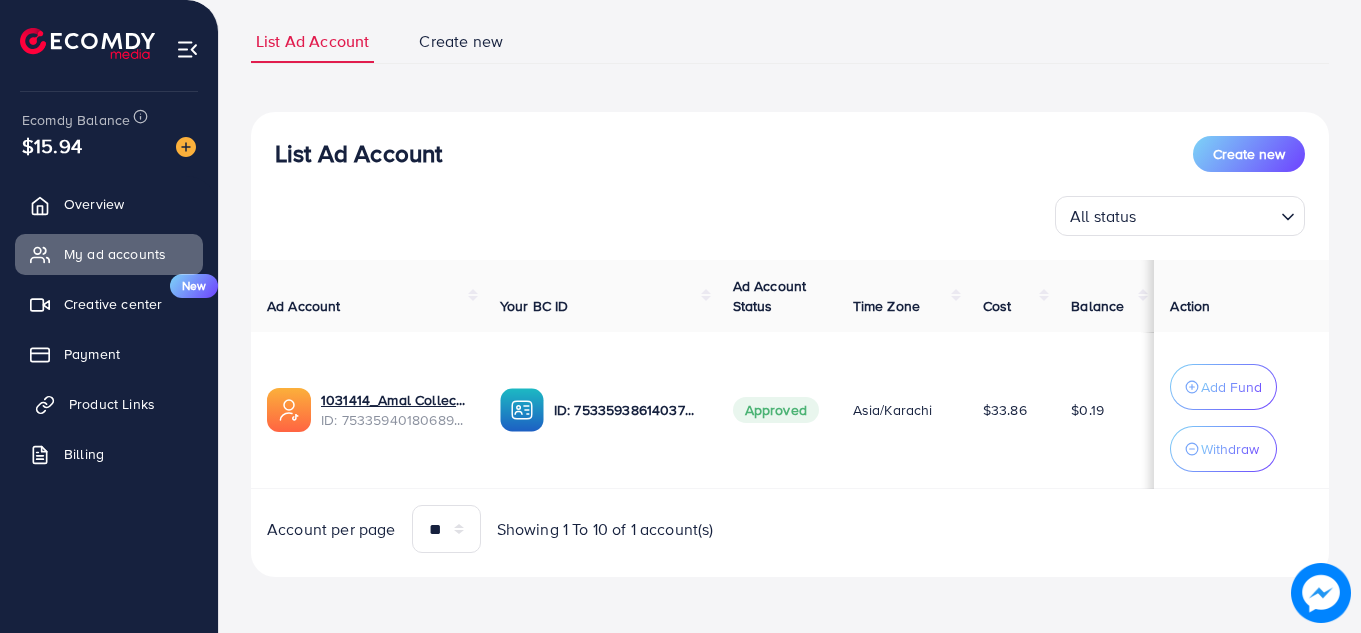 click on "Product Links" at bounding box center [109, 404] 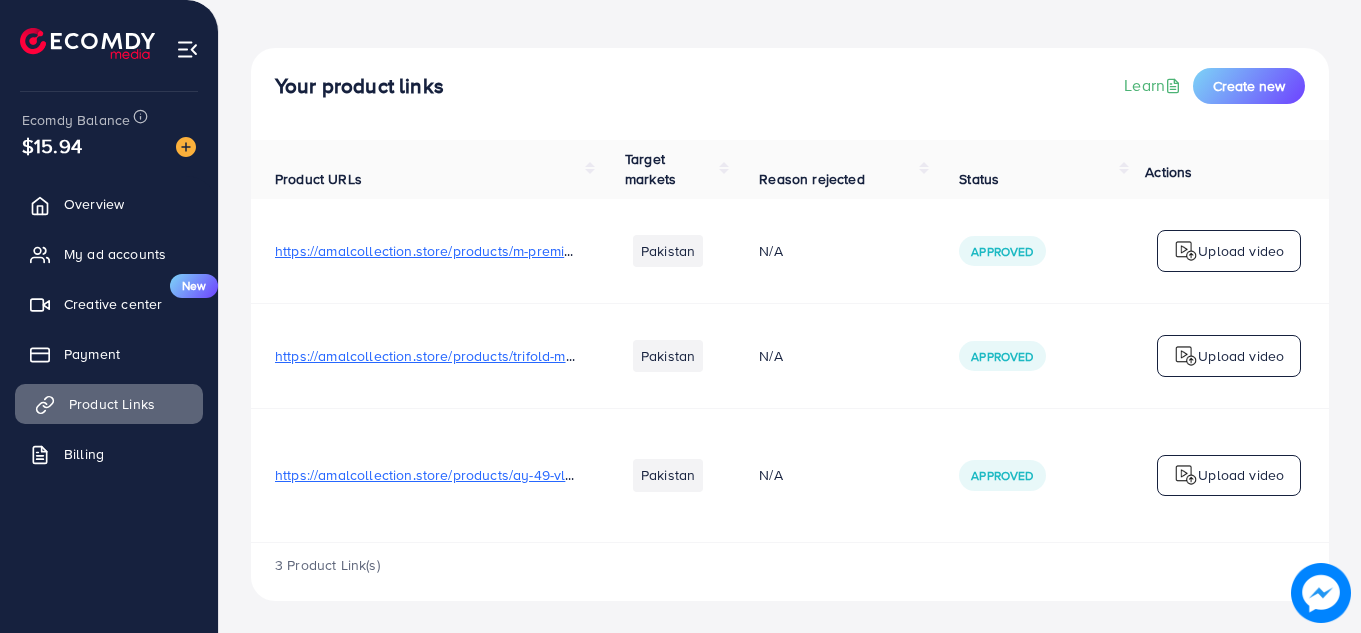 scroll, scrollTop: 0, scrollLeft: 0, axis: both 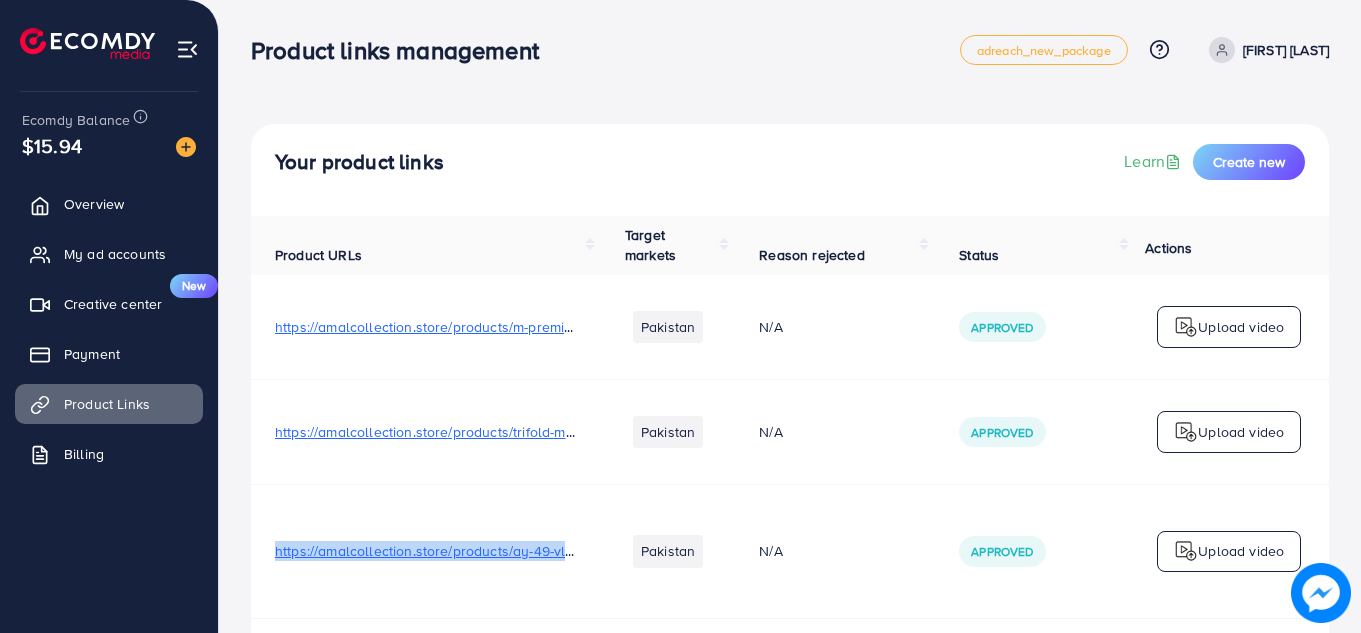 drag, startPoint x: 269, startPoint y: 551, endPoint x: 641, endPoint y: 559, distance: 372.086 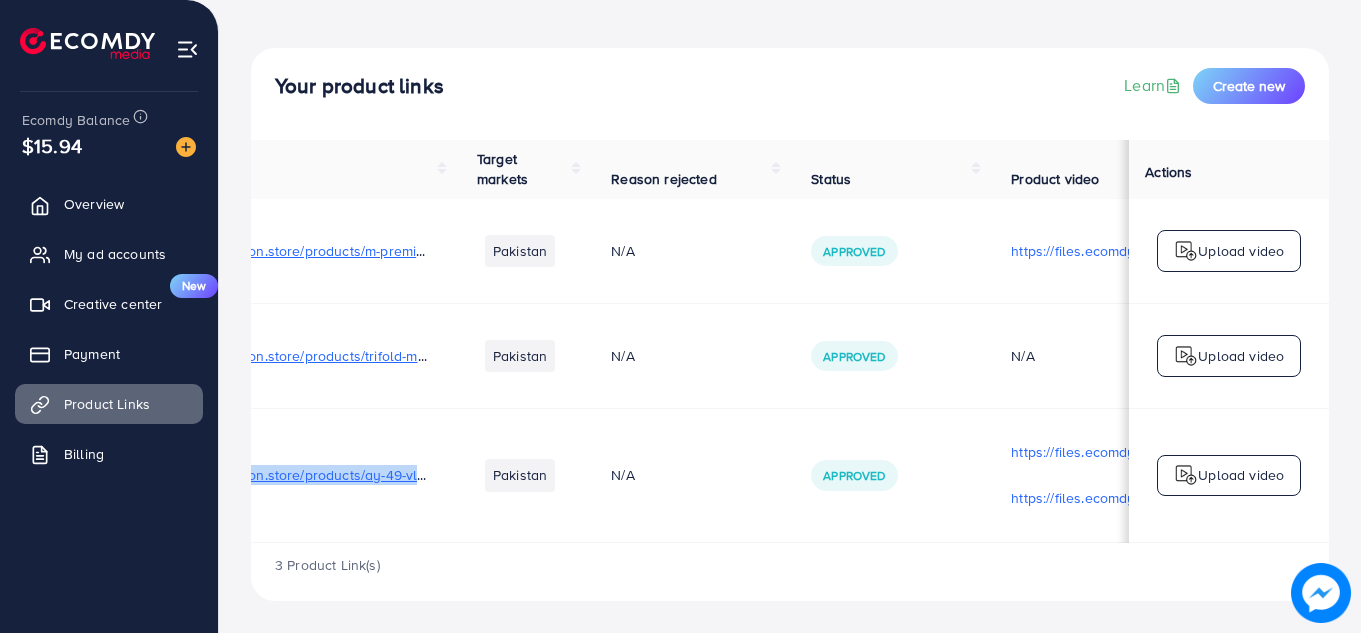 scroll, scrollTop: 0, scrollLeft: 0, axis: both 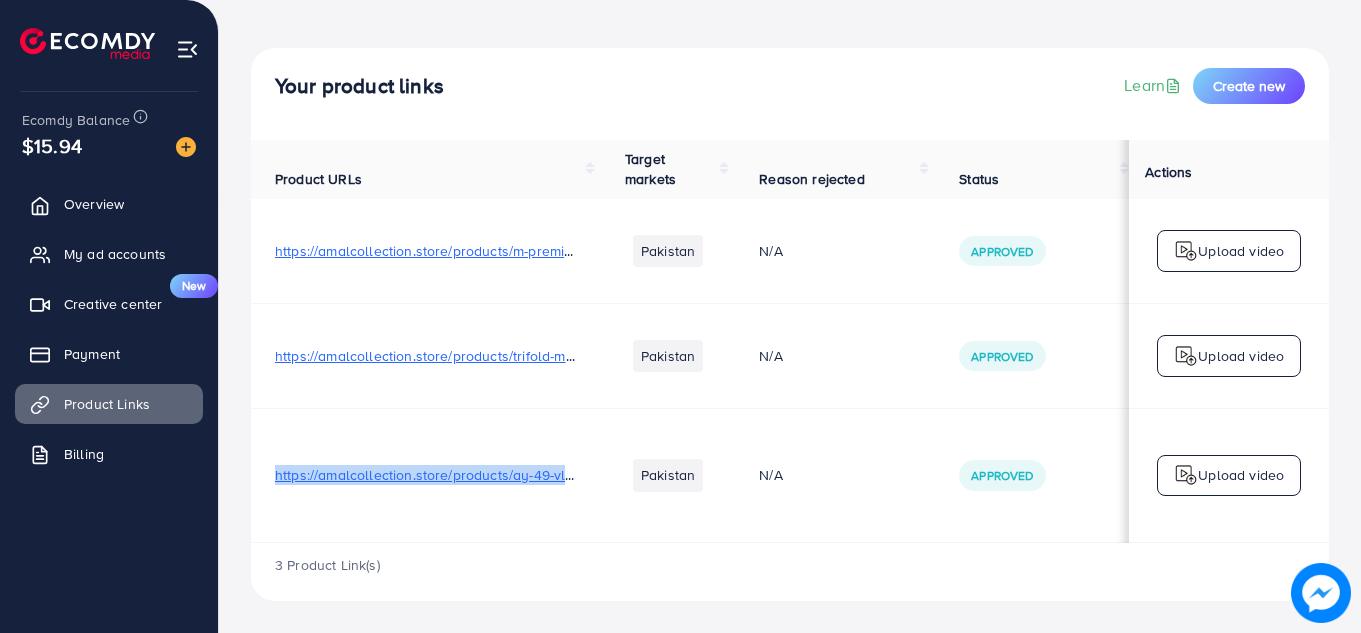 click on "https://amalcollection.store/products/ay-49-vlogging-kit-all-in-one-content-creation-solution" at bounding box center (426, 476) 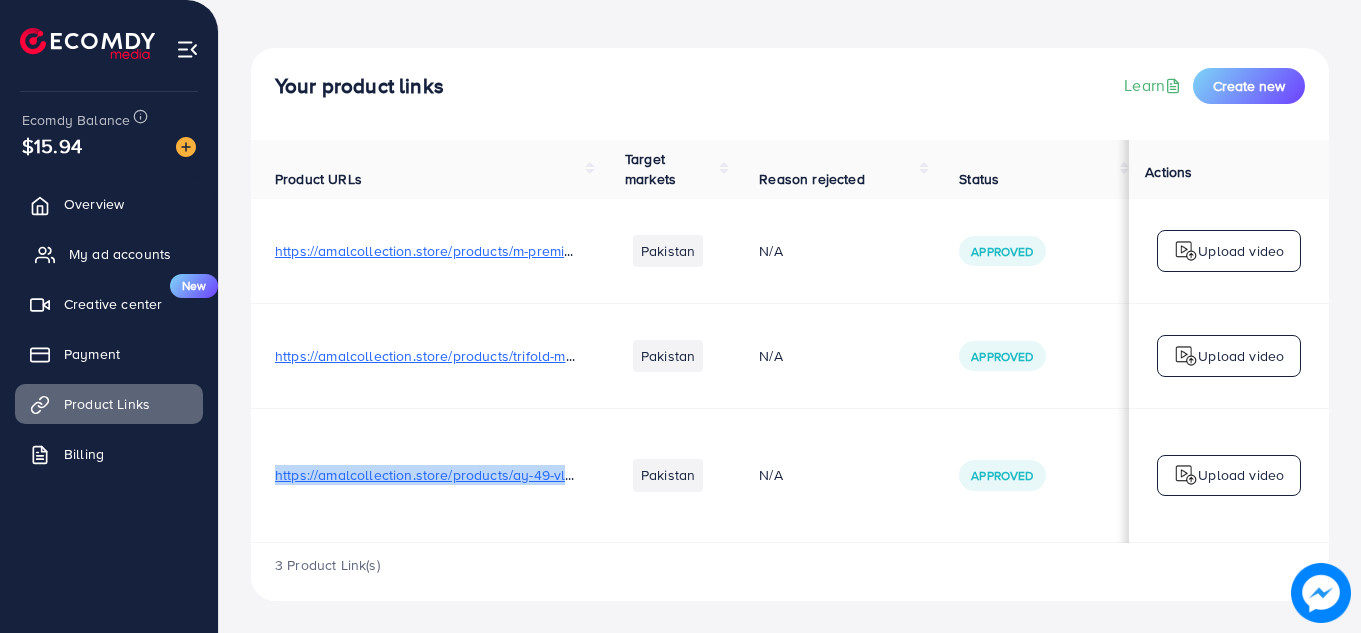 click on "My ad accounts" at bounding box center [120, 254] 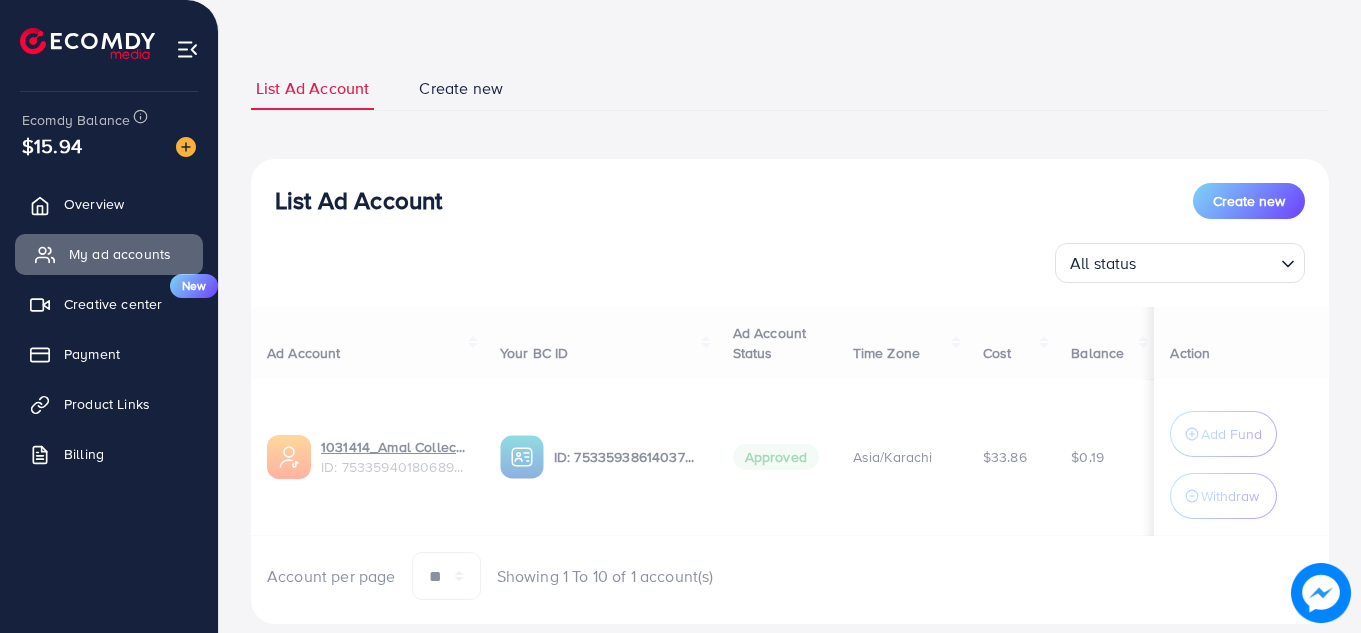 scroll, scrollTop: 0, scrollLeft: 0, axis: both 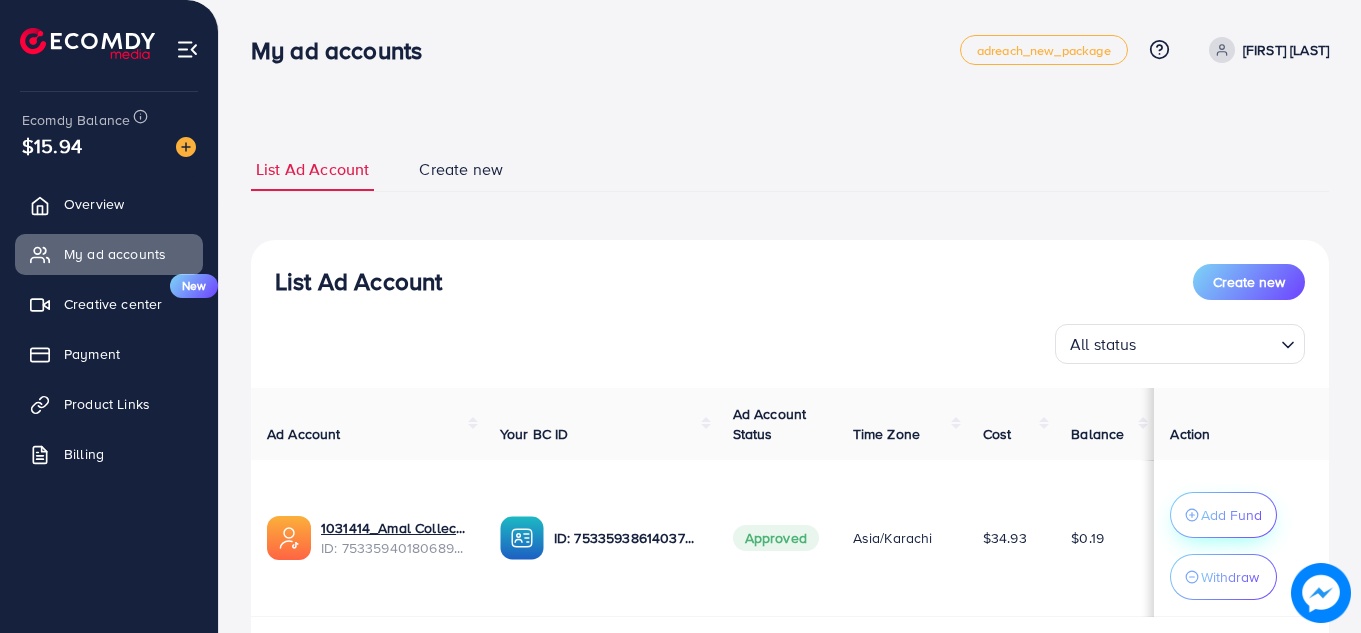 click on "Add Fund" at bounding box center (1231, 515) 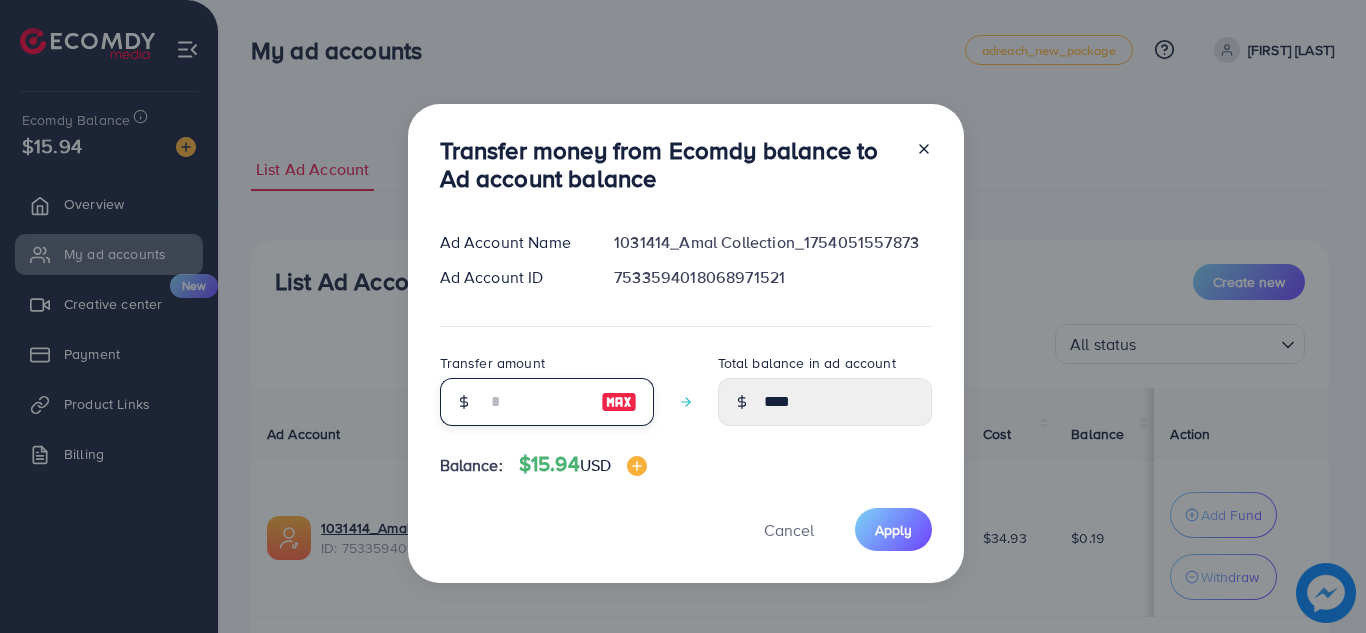 click at bounding box center (536, 402) 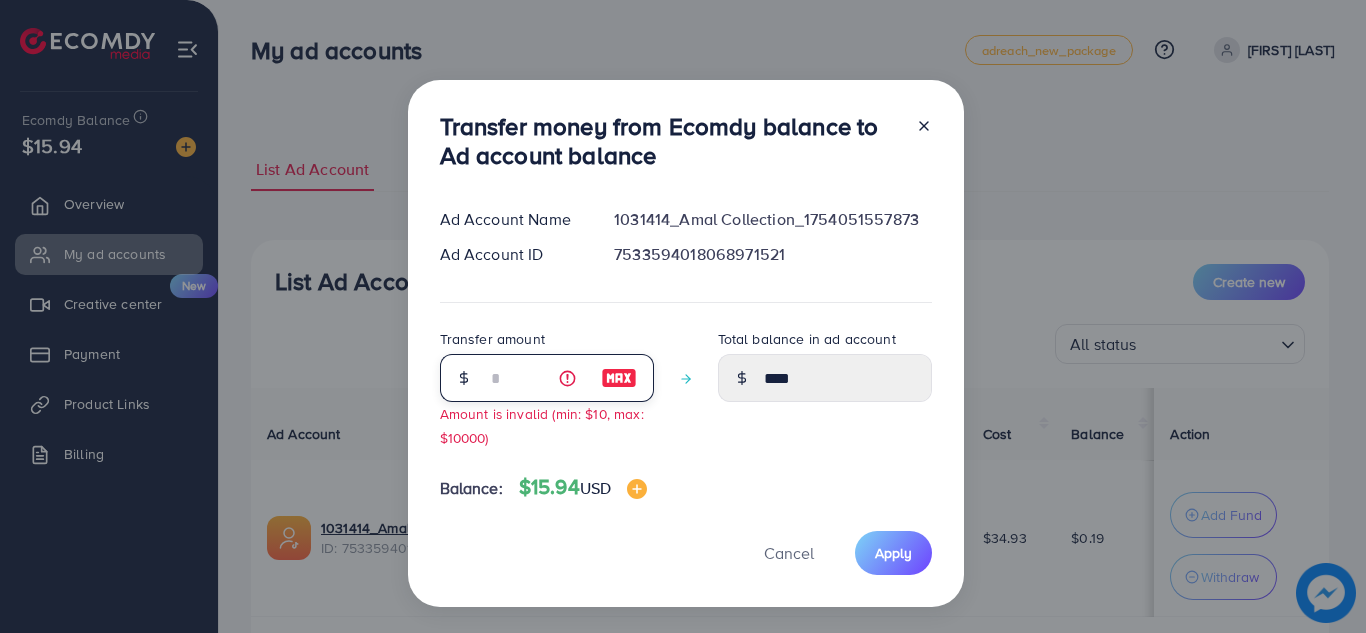 type on "****" 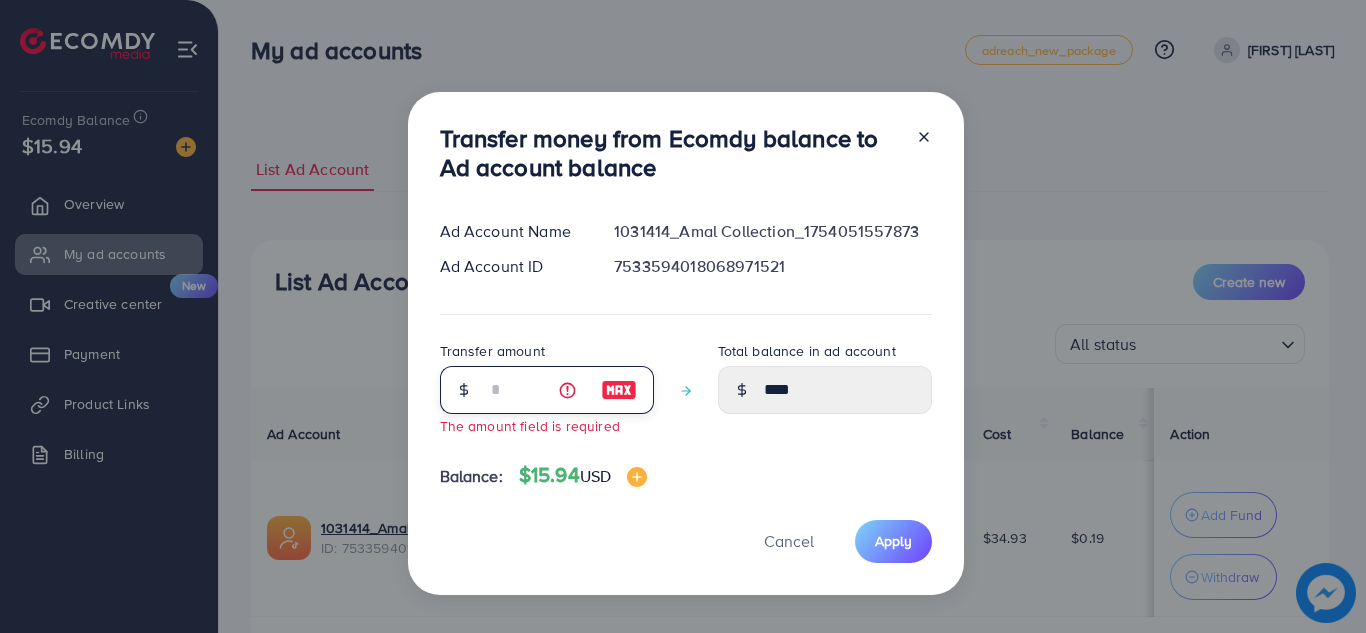 type on "****" 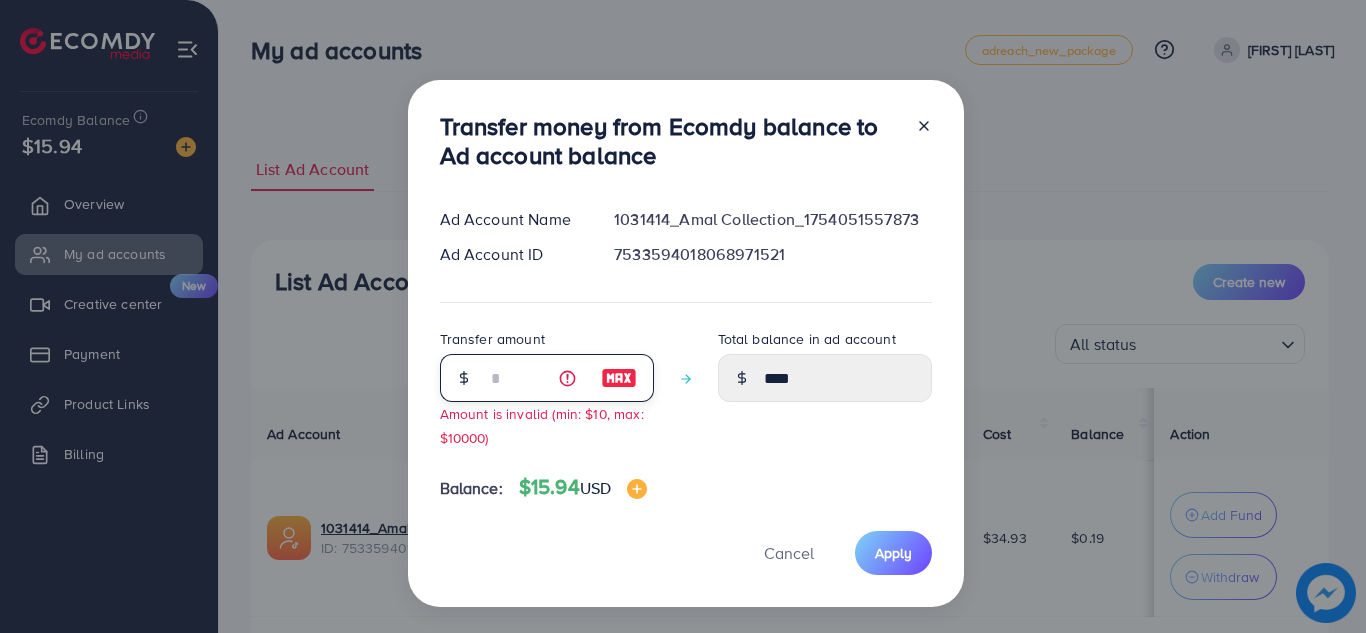 type on "**" 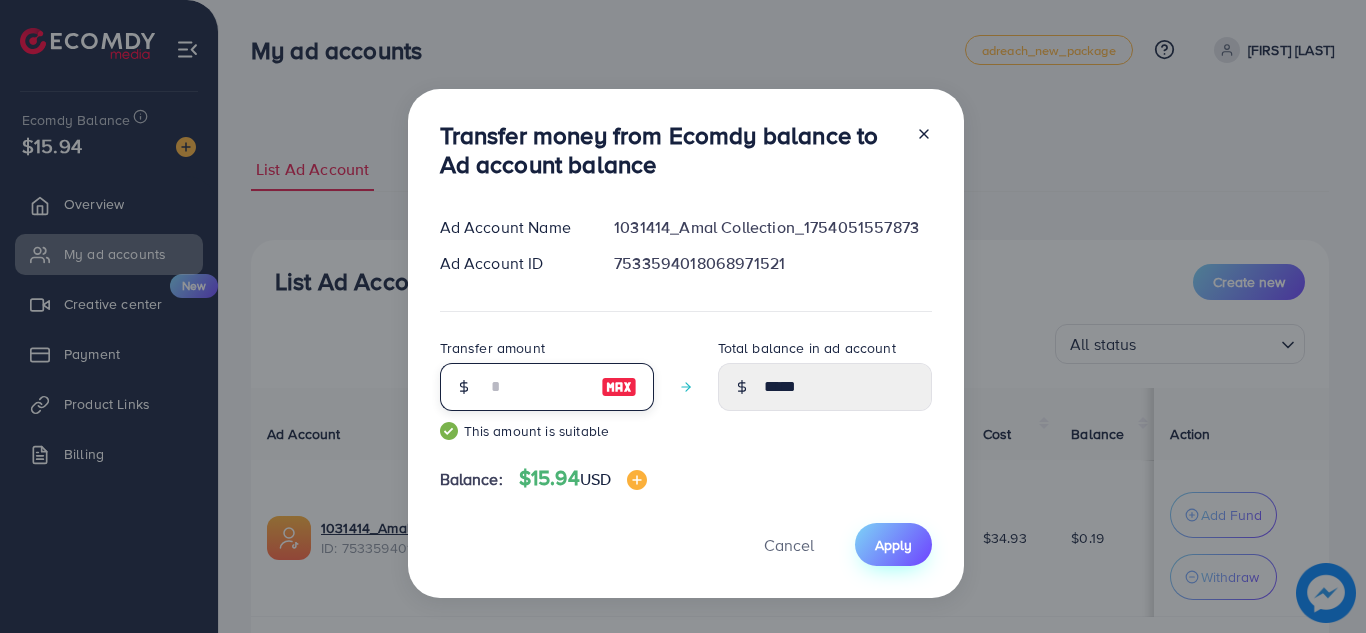 type on "**" 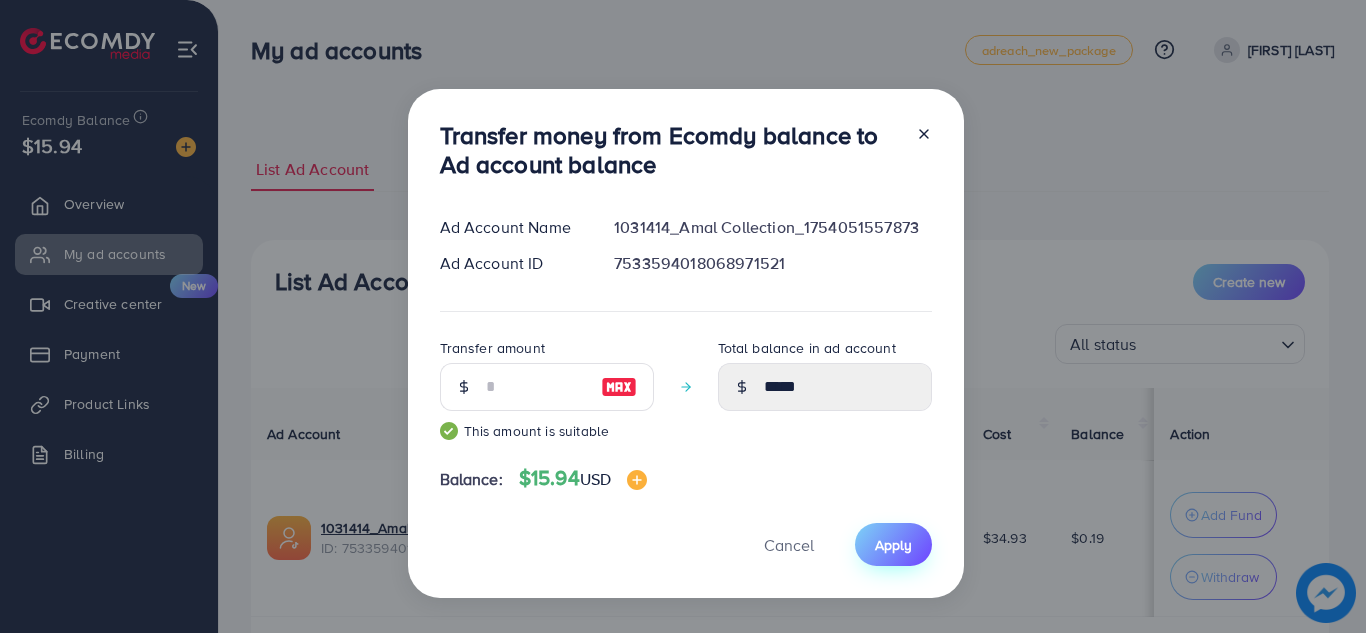 click on "Apply" at bounding box center [893, 544] 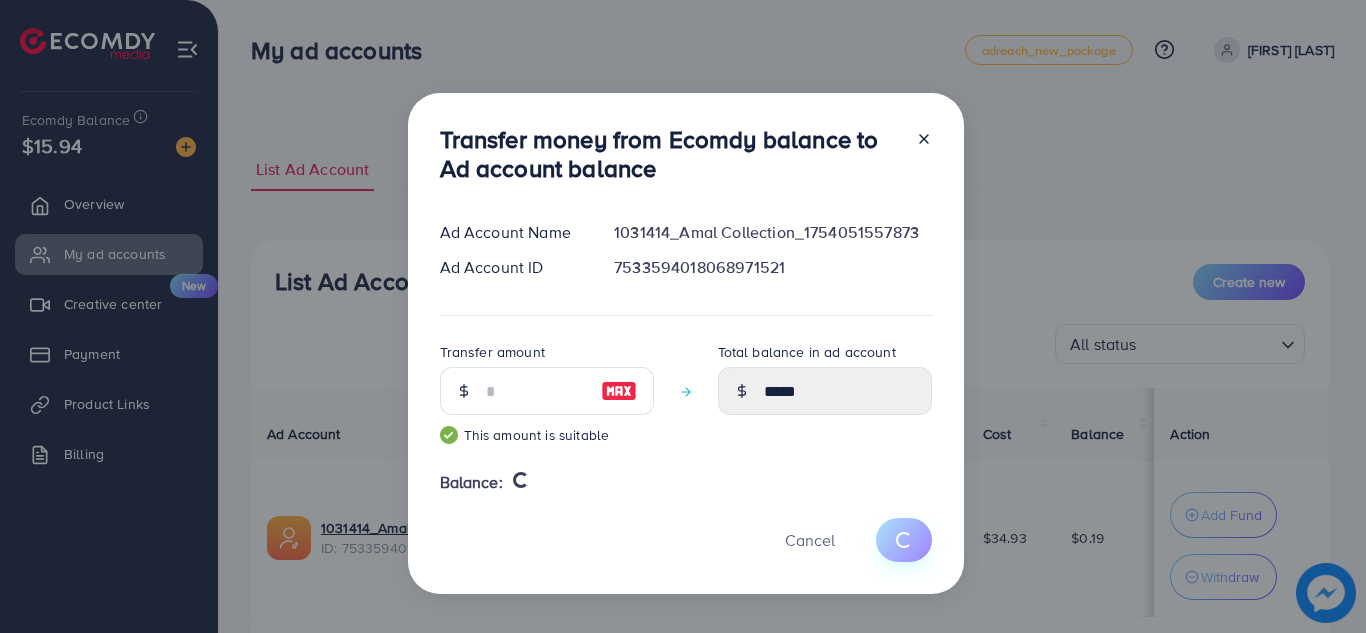type 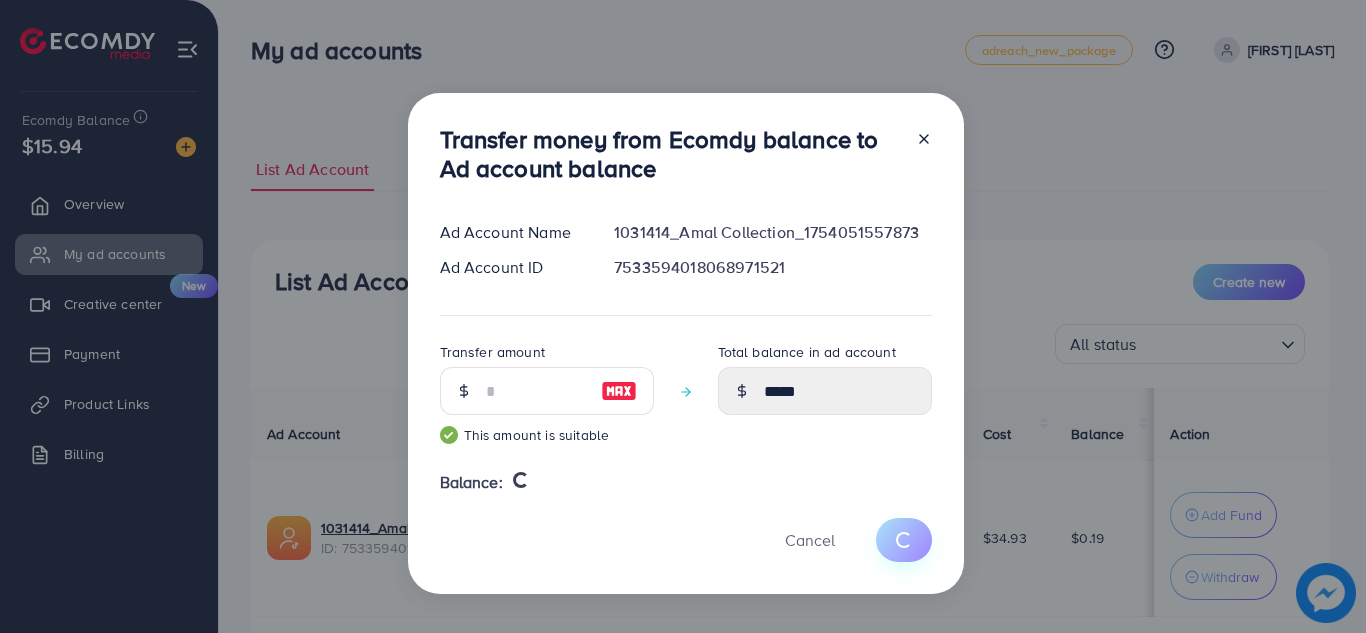 type on "****" 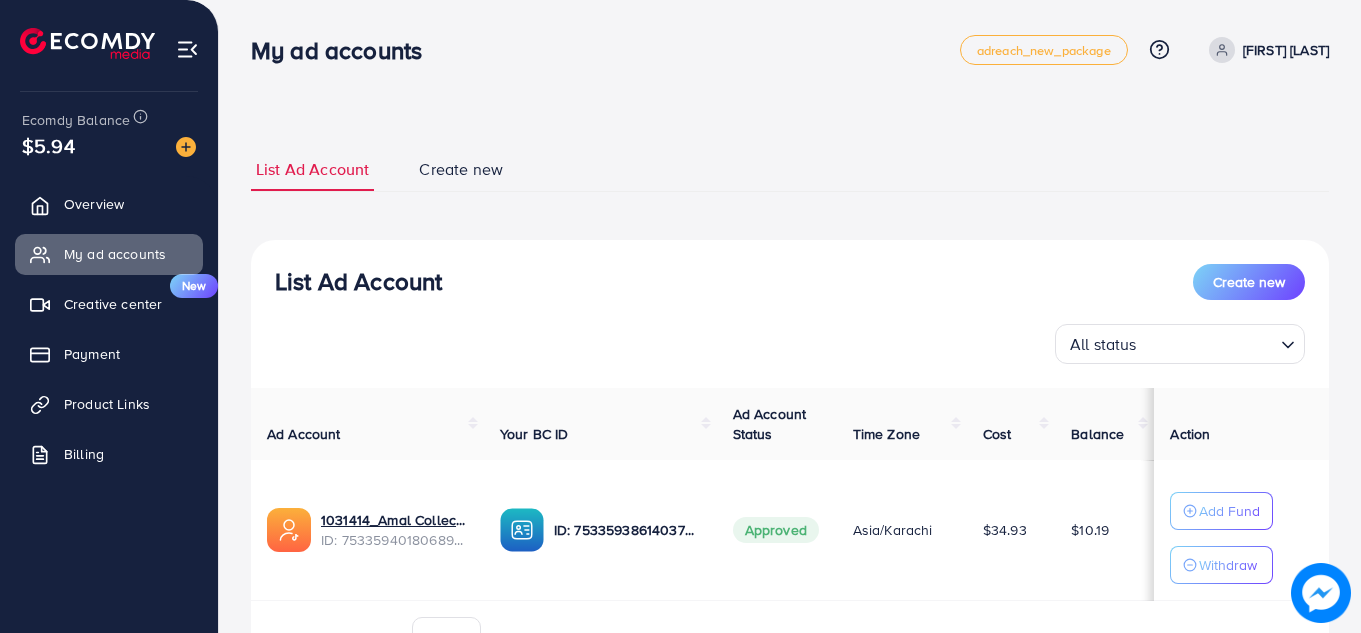 scroll, scrollTop: 0, scrollLeft: 0, axis: both 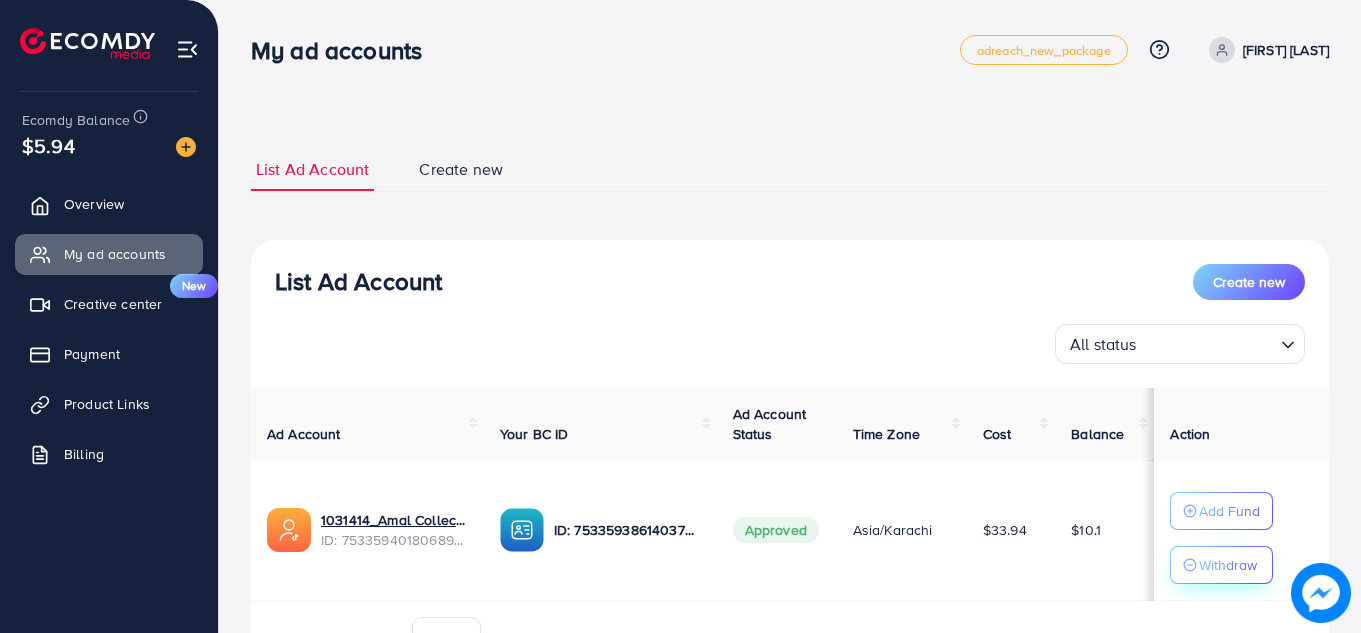 click on "Withdraw" at bounding box center [1228, 565] 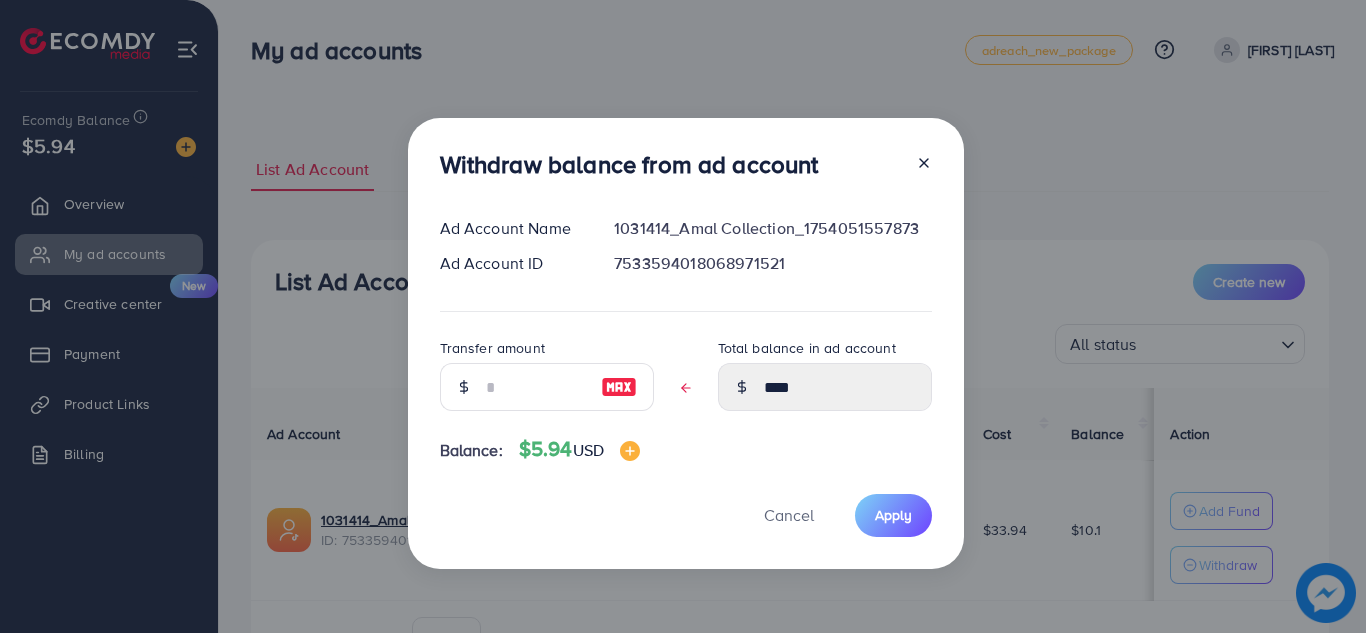 click at bounding box center (619, 387) 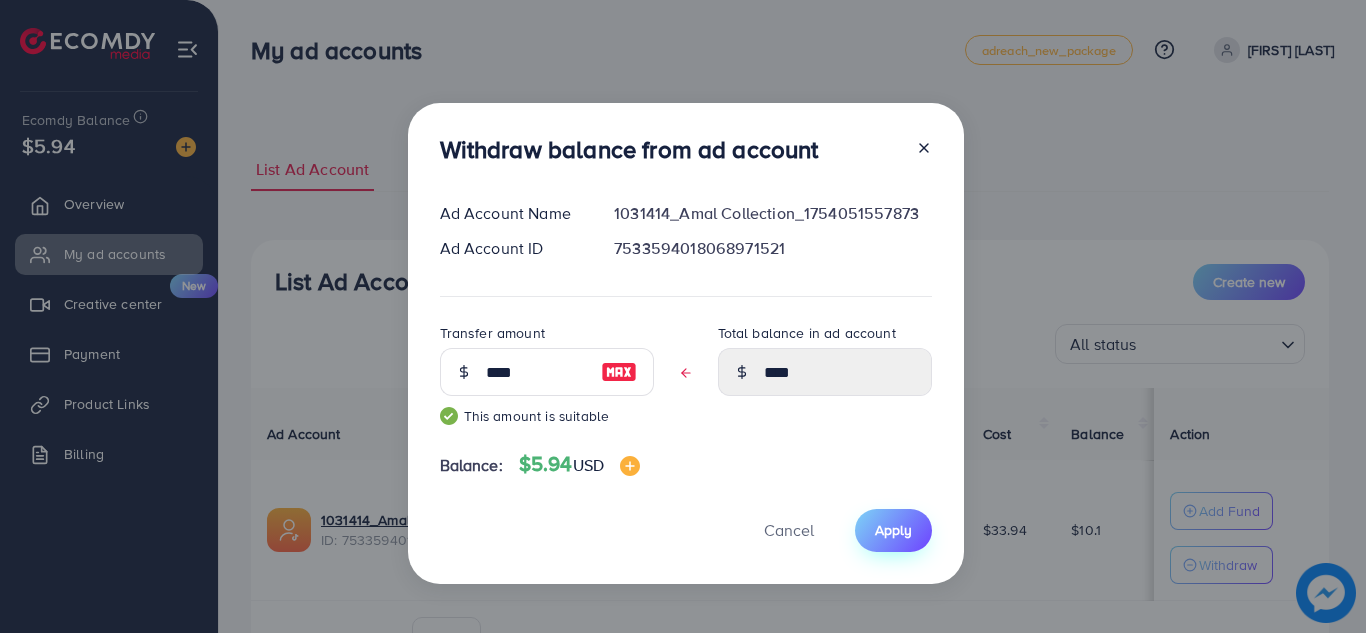 click on "Apply" at bounding box center [893, 530] 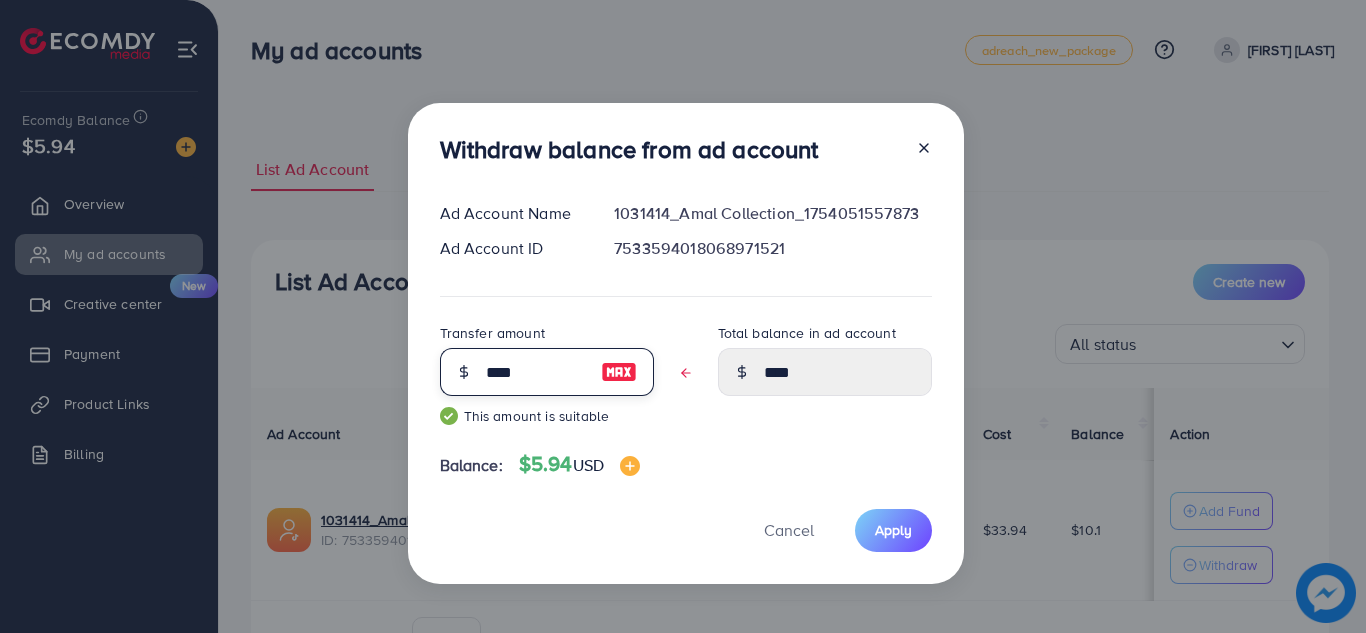 click on "****" at bounding box center (536, 372) 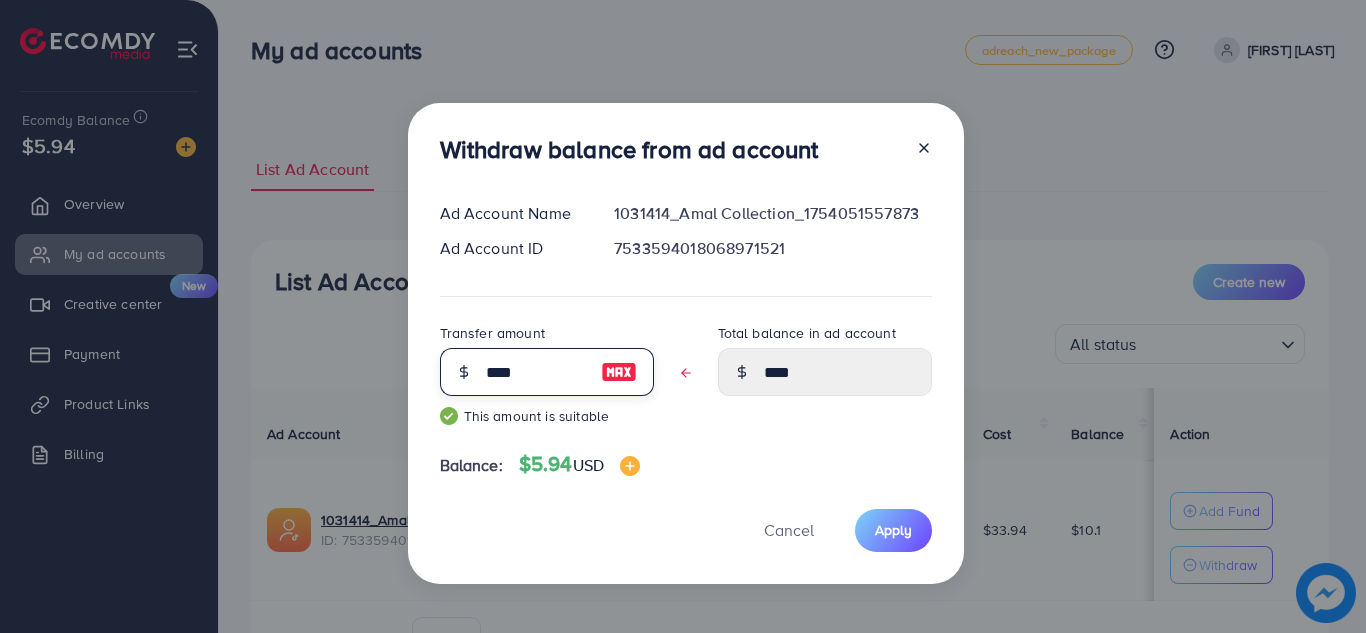 type on "***" 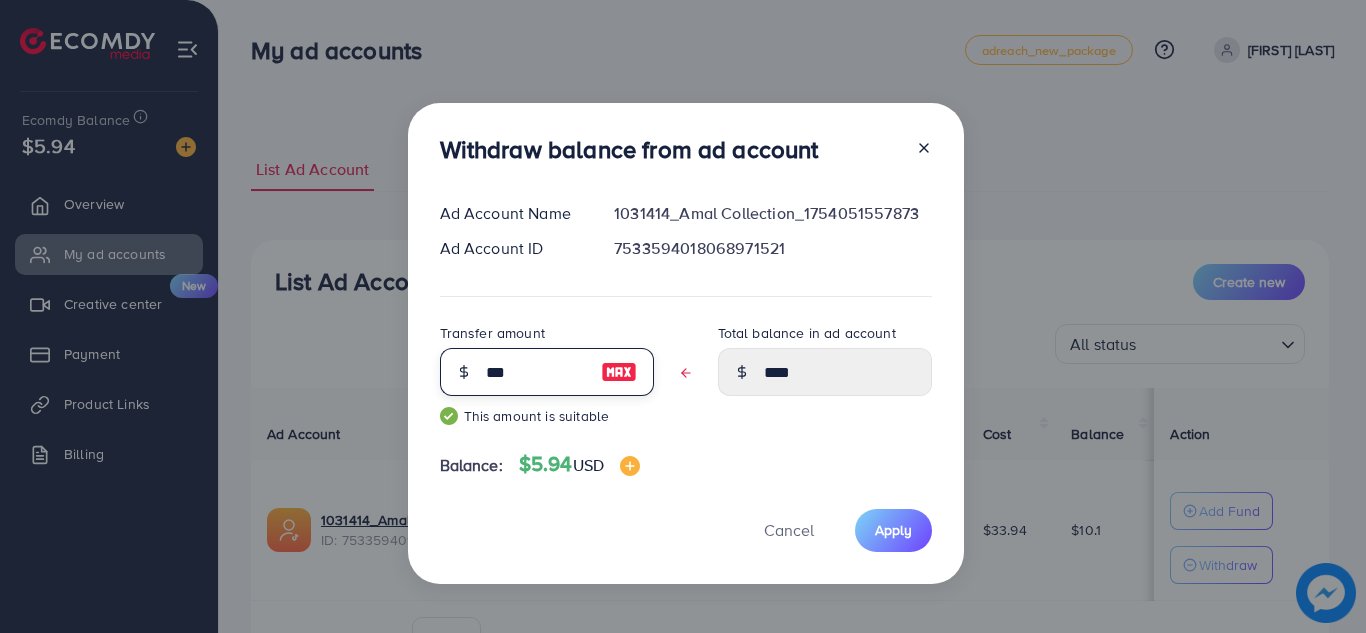 type on "****" 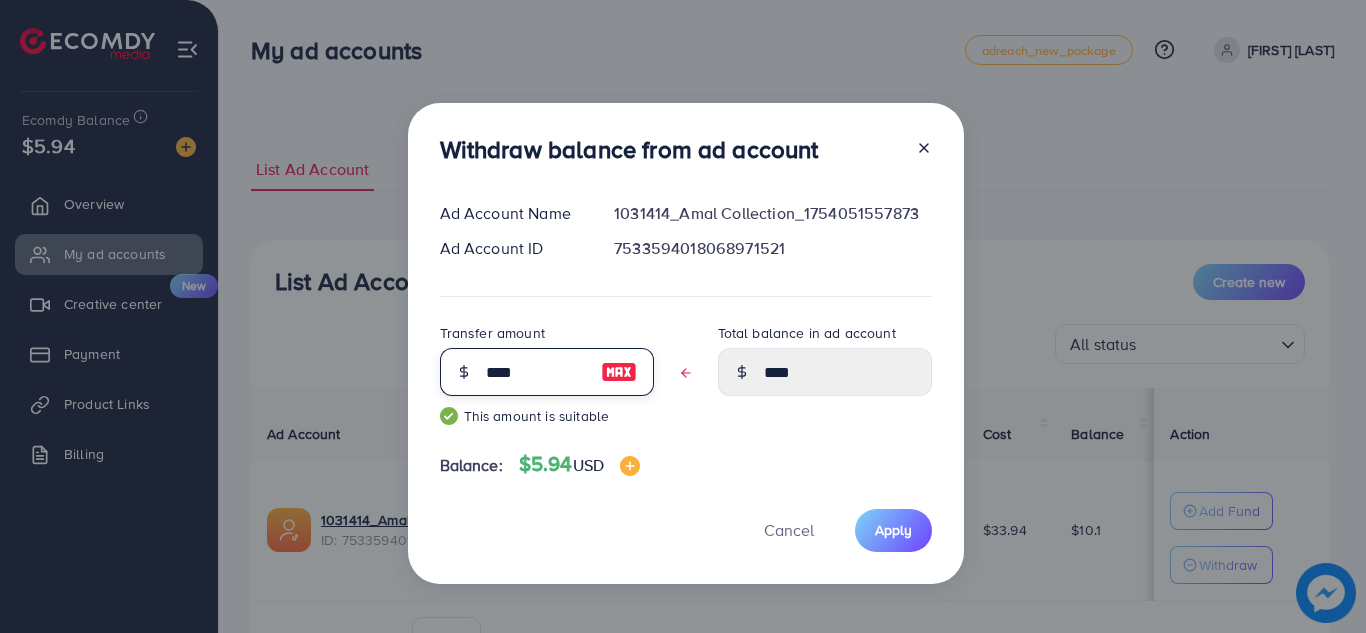 type on "*****" 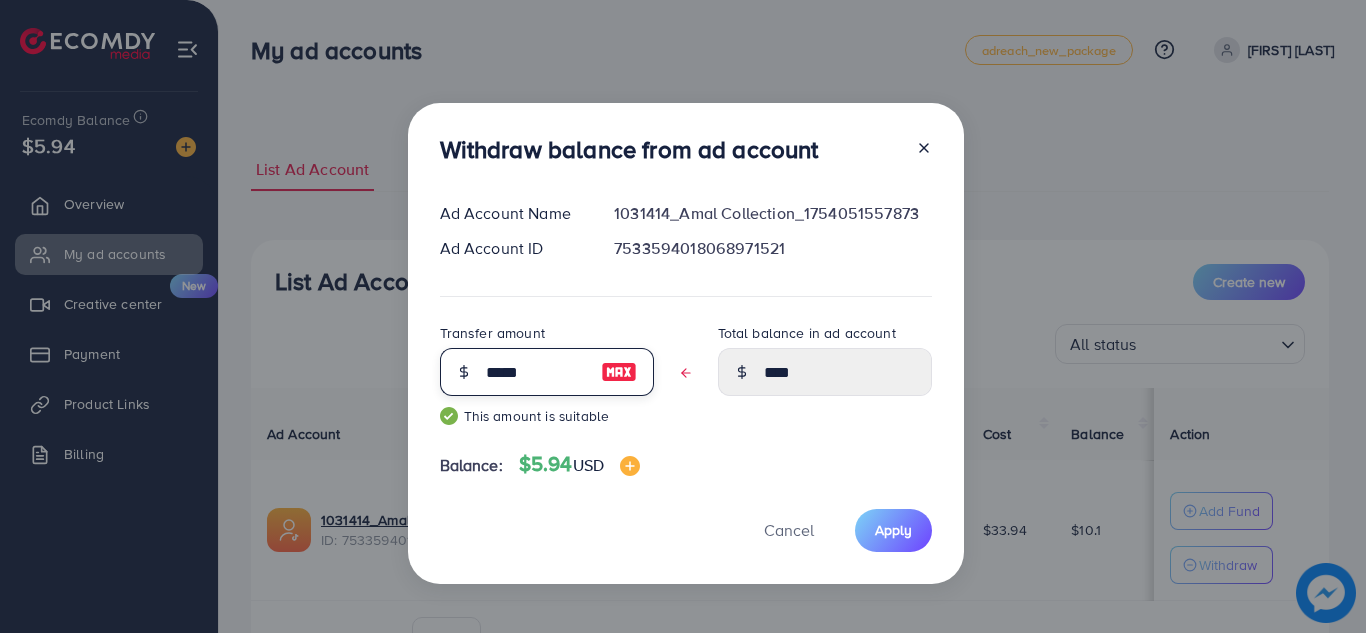 type on "****" 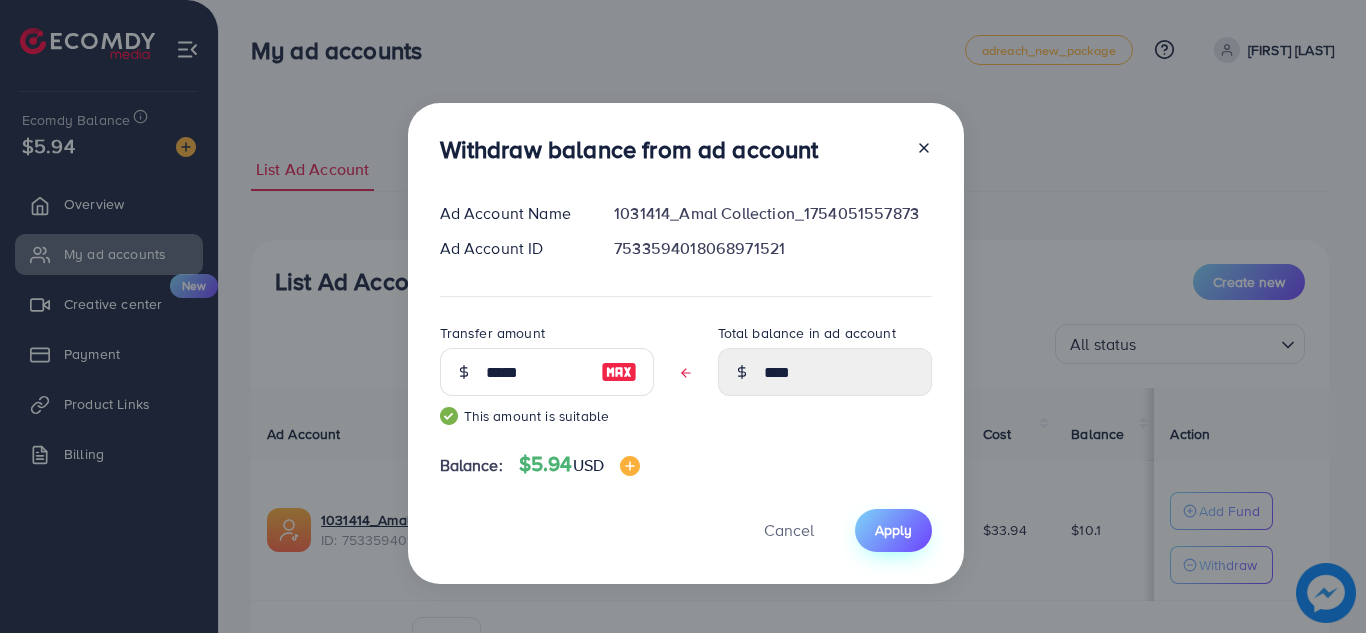 click on "Apply" at bounding box center [893, 530] 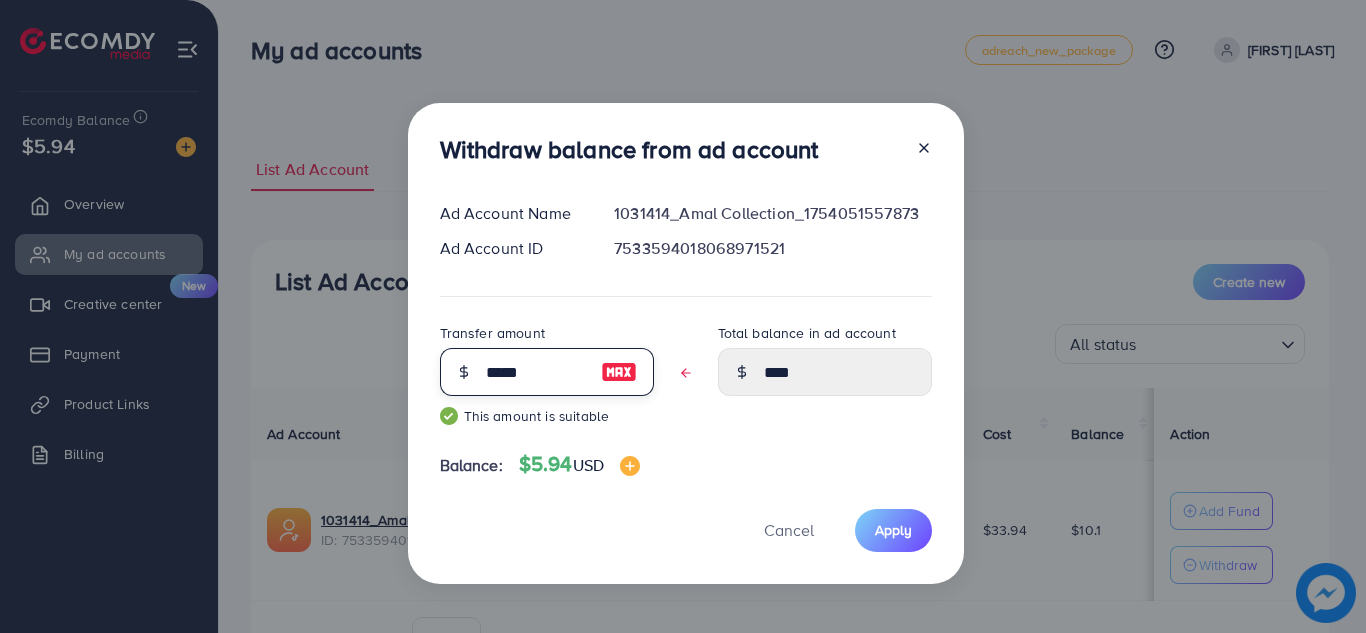 click on "*****" at bounding box center [536, 372] 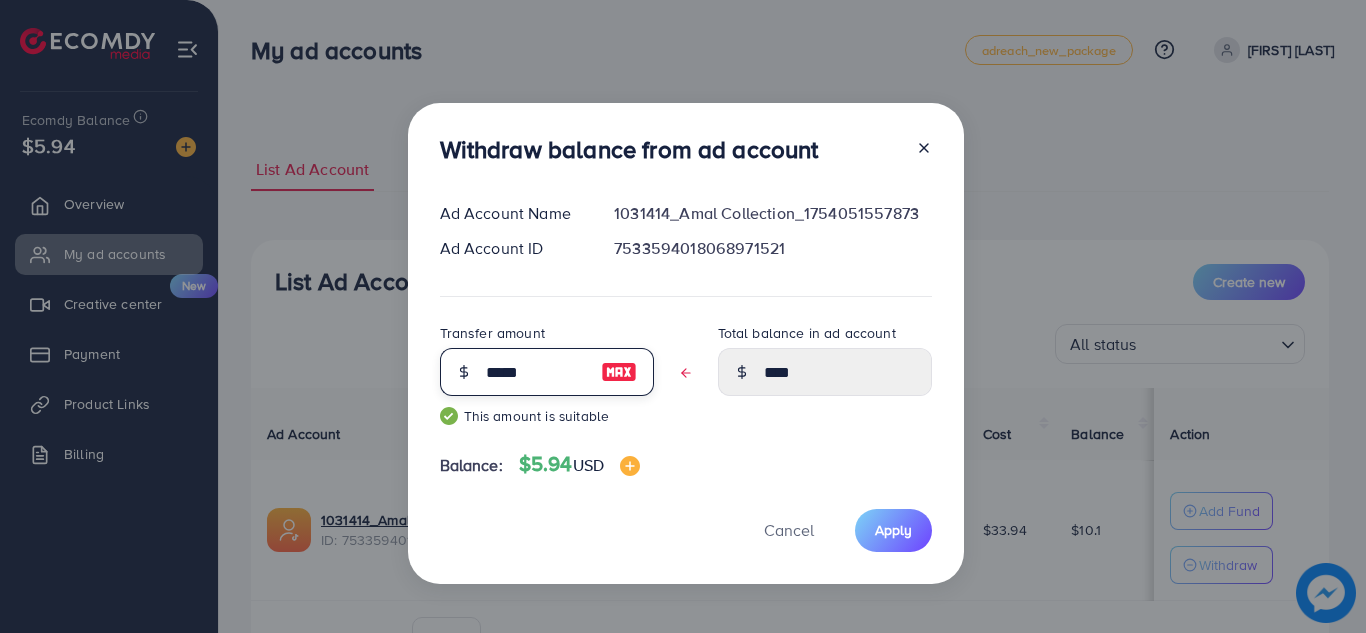 type on "****" 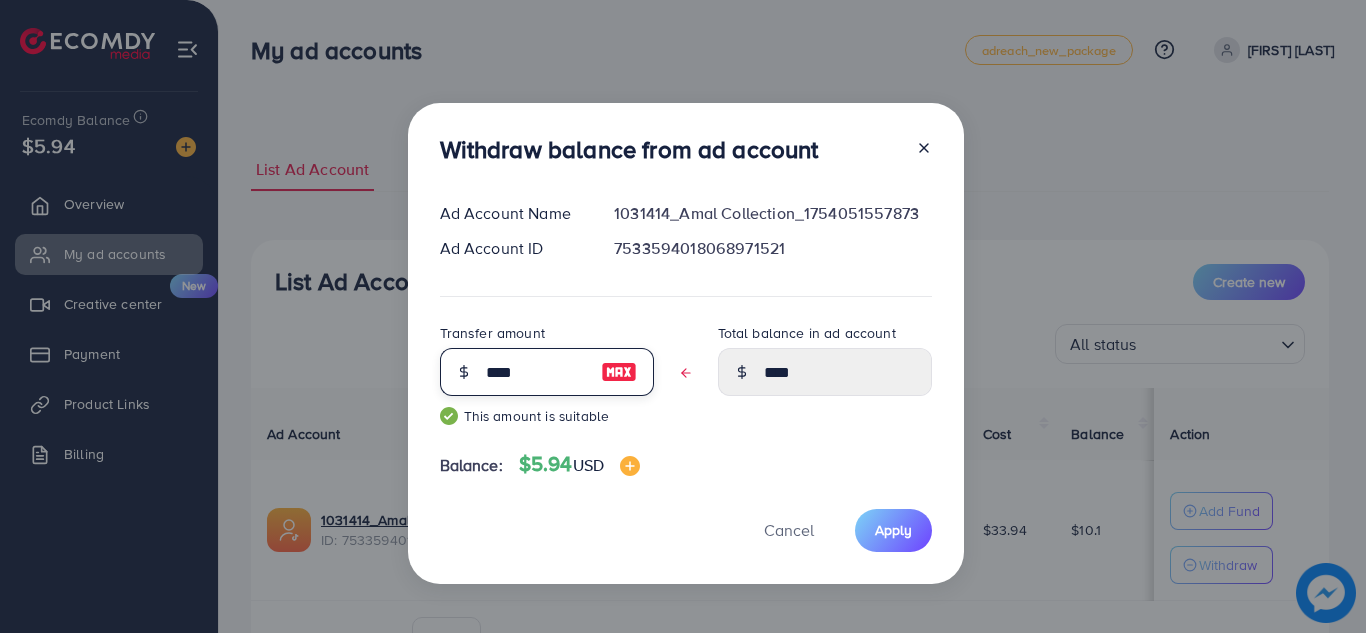 type on "****" 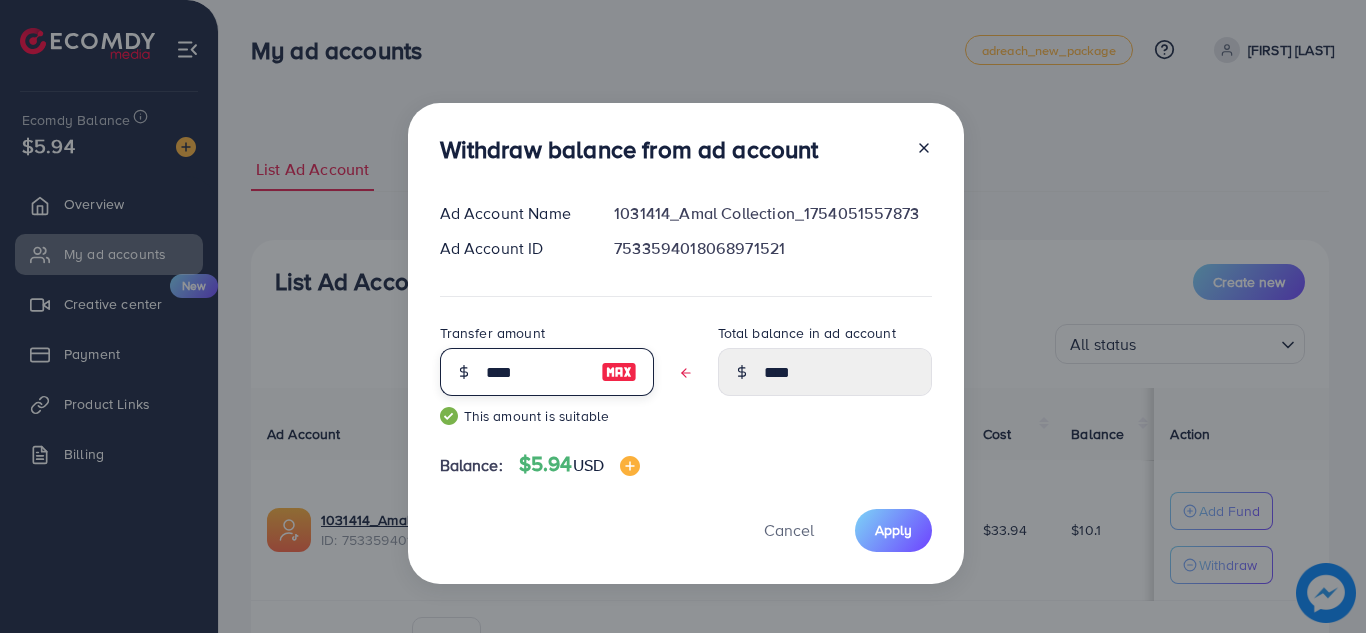 type on "*****" 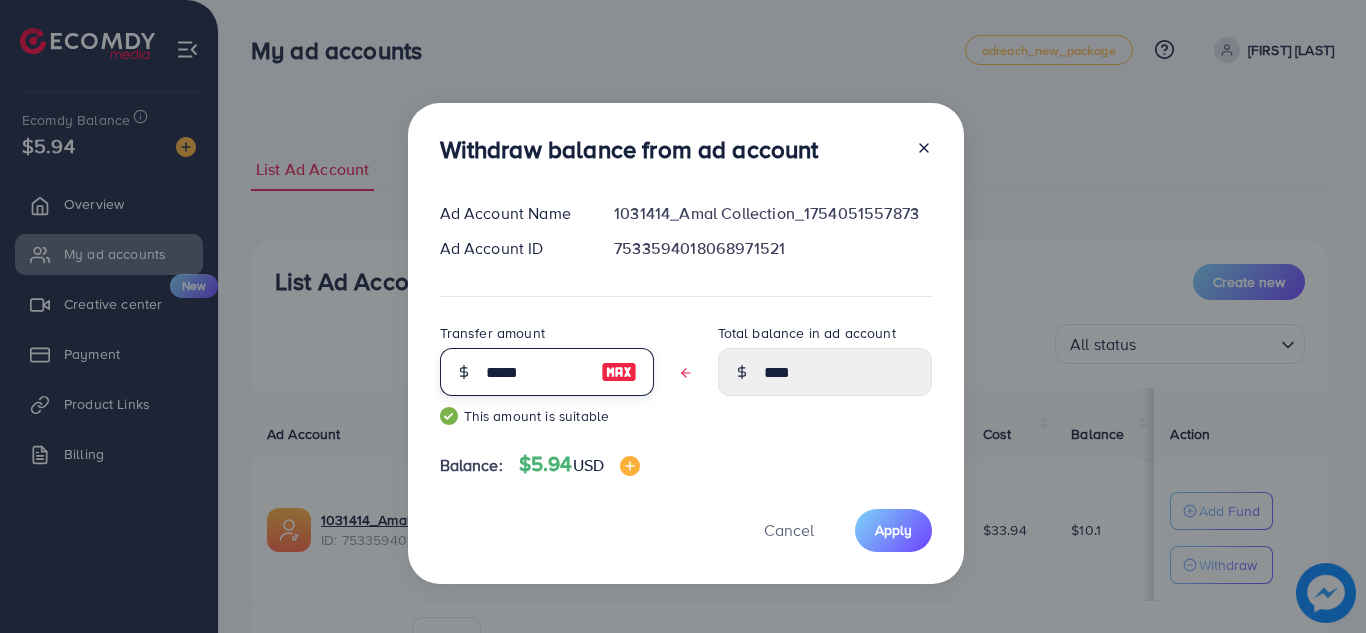 type on "****" 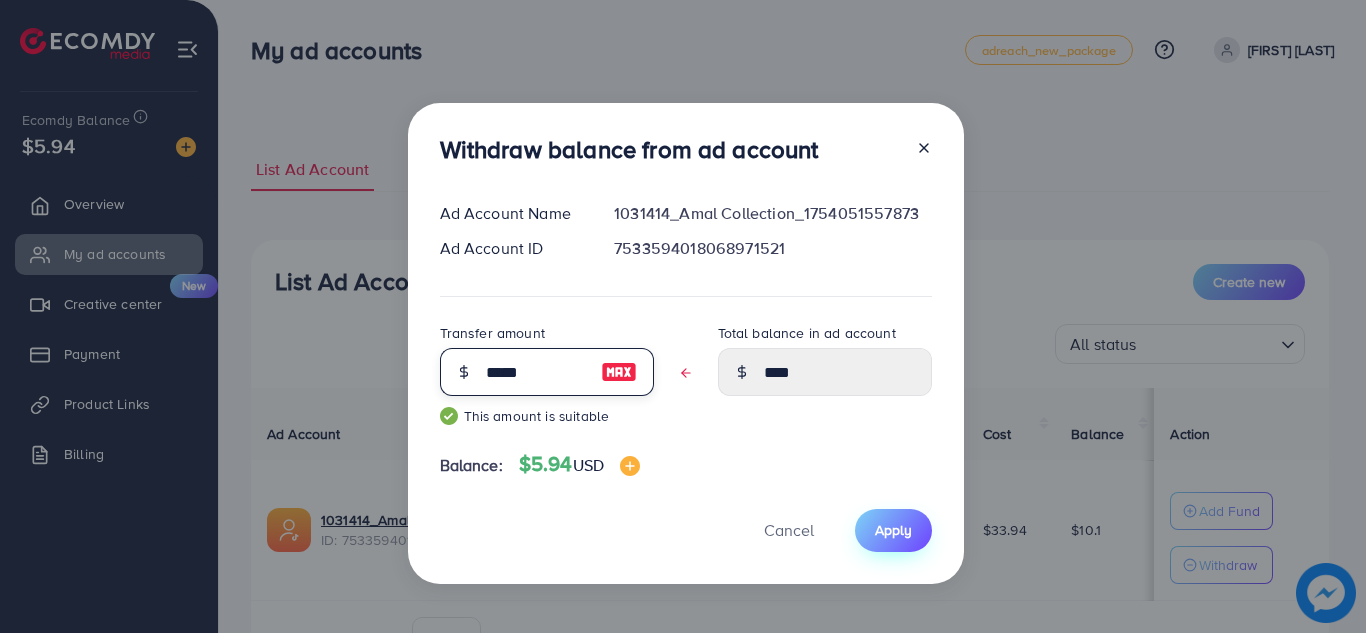 type on "*****" 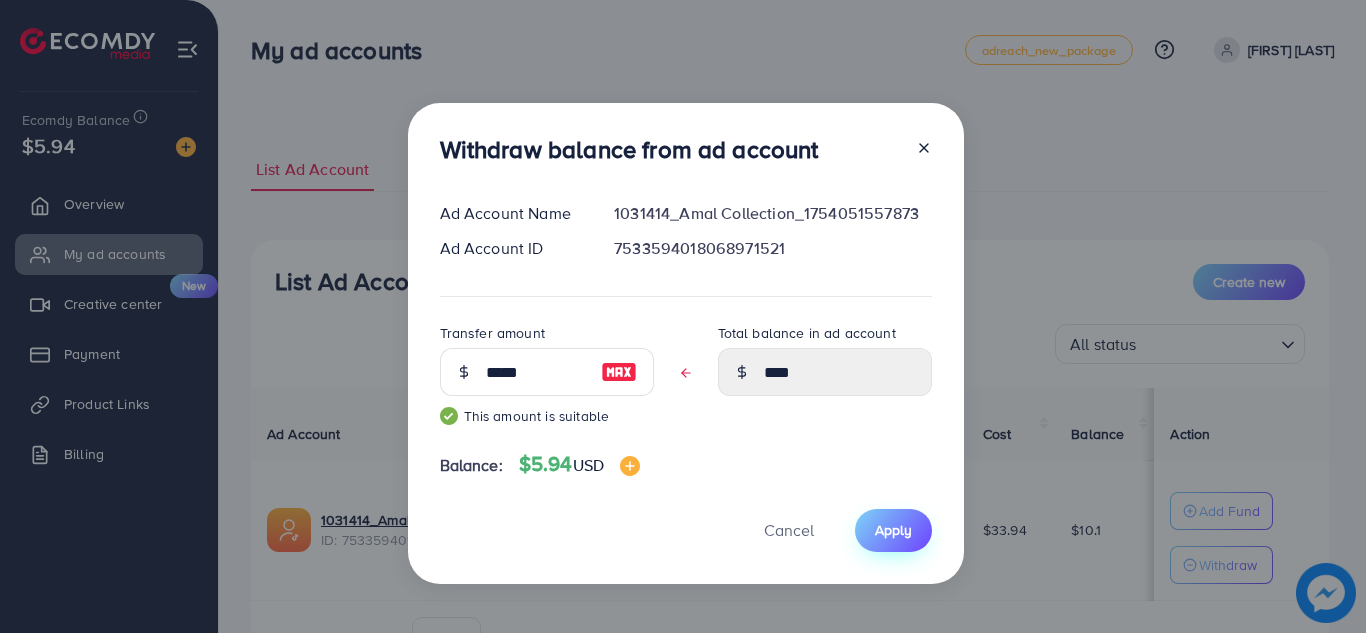 click on "Apply" at bounding box center [893, 530] 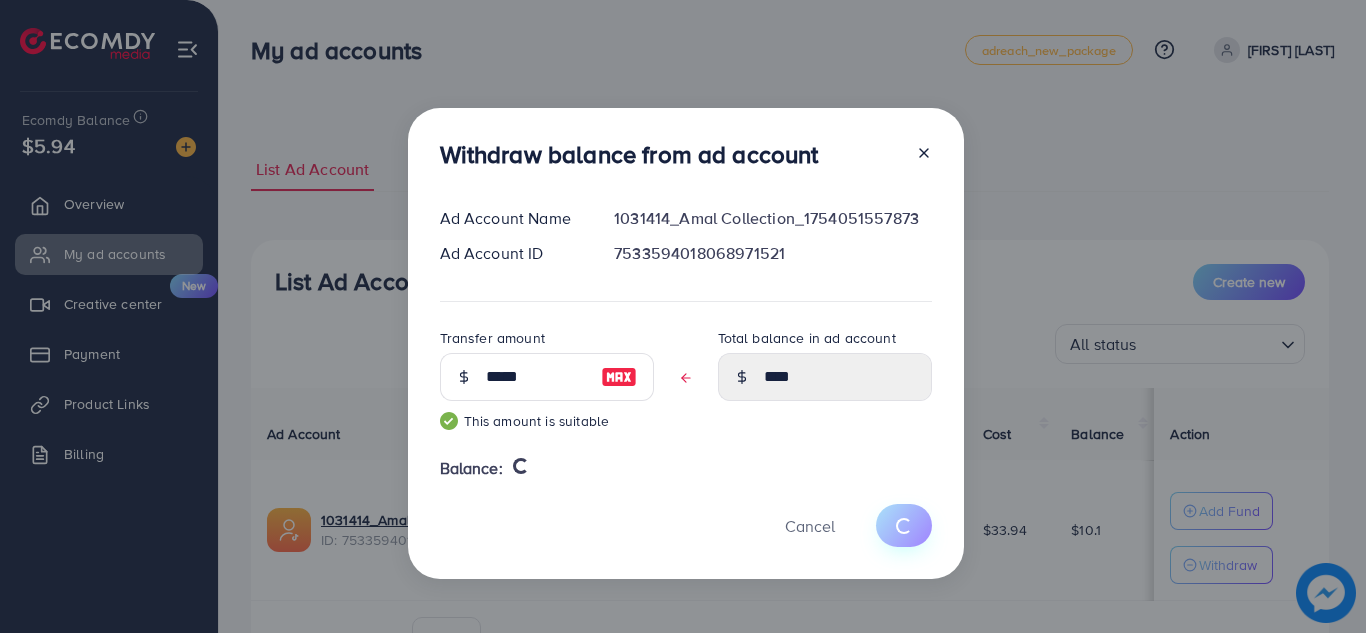 type 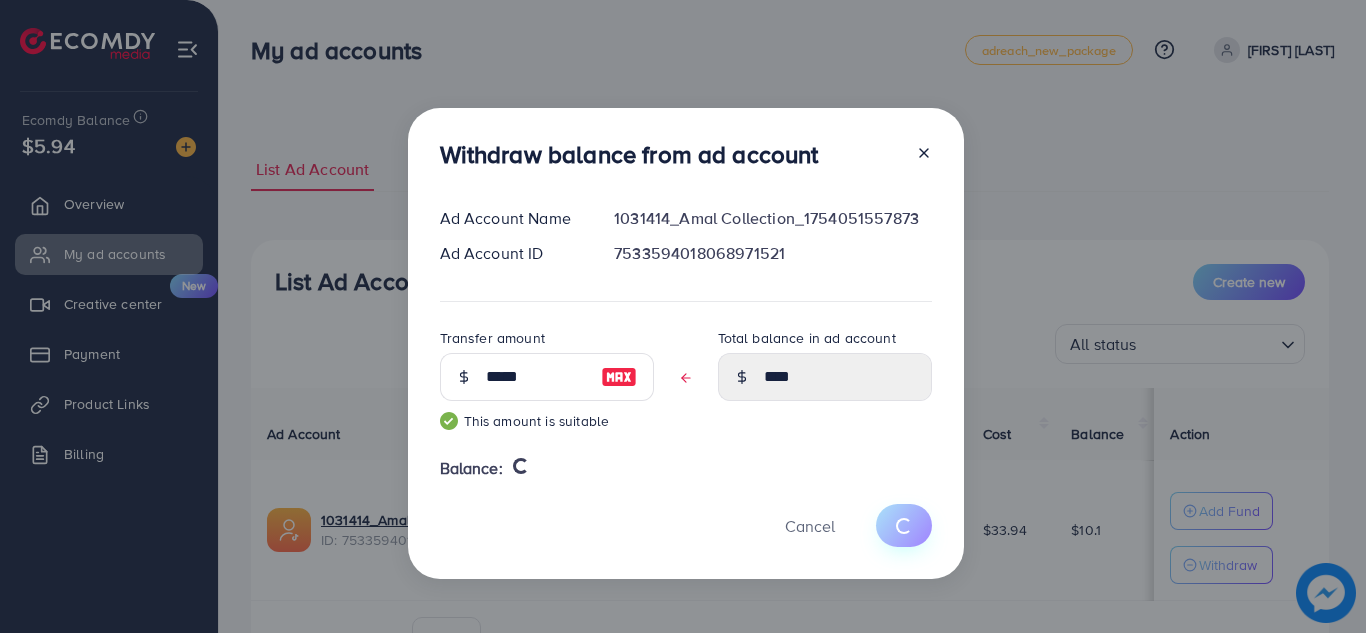 type on "****" 